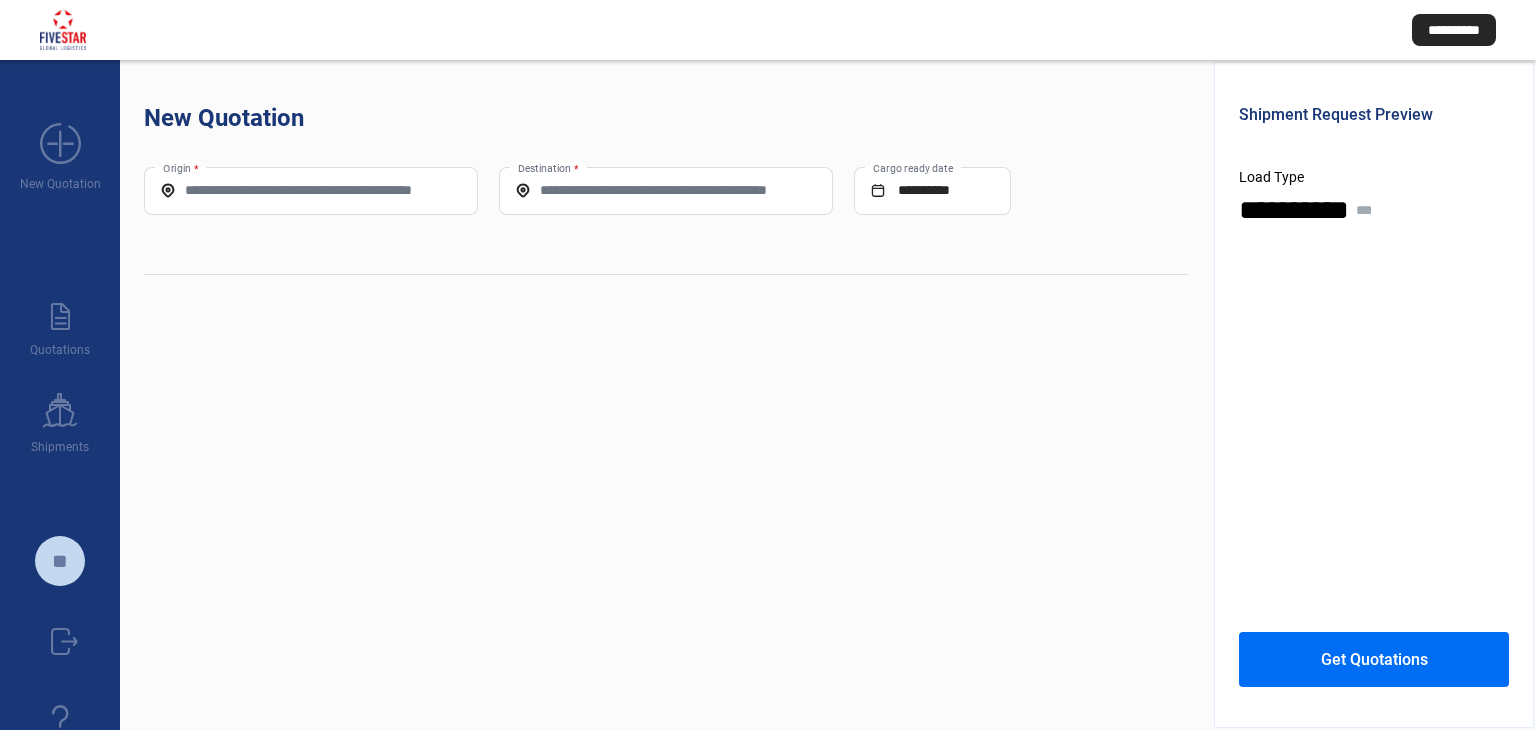 scroll, scrollTop: 0, scrollLeft: 0, axis: both 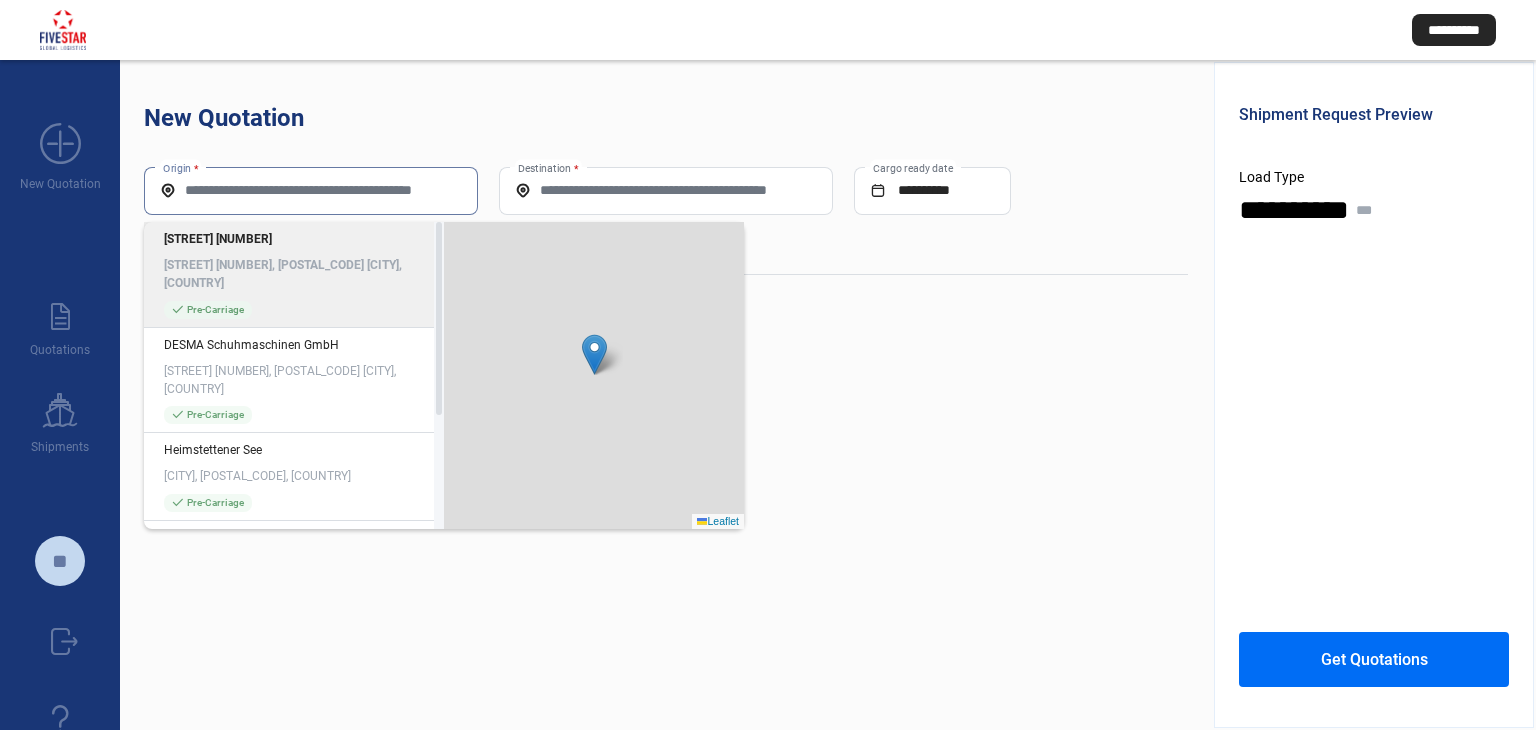 paste on "**********" 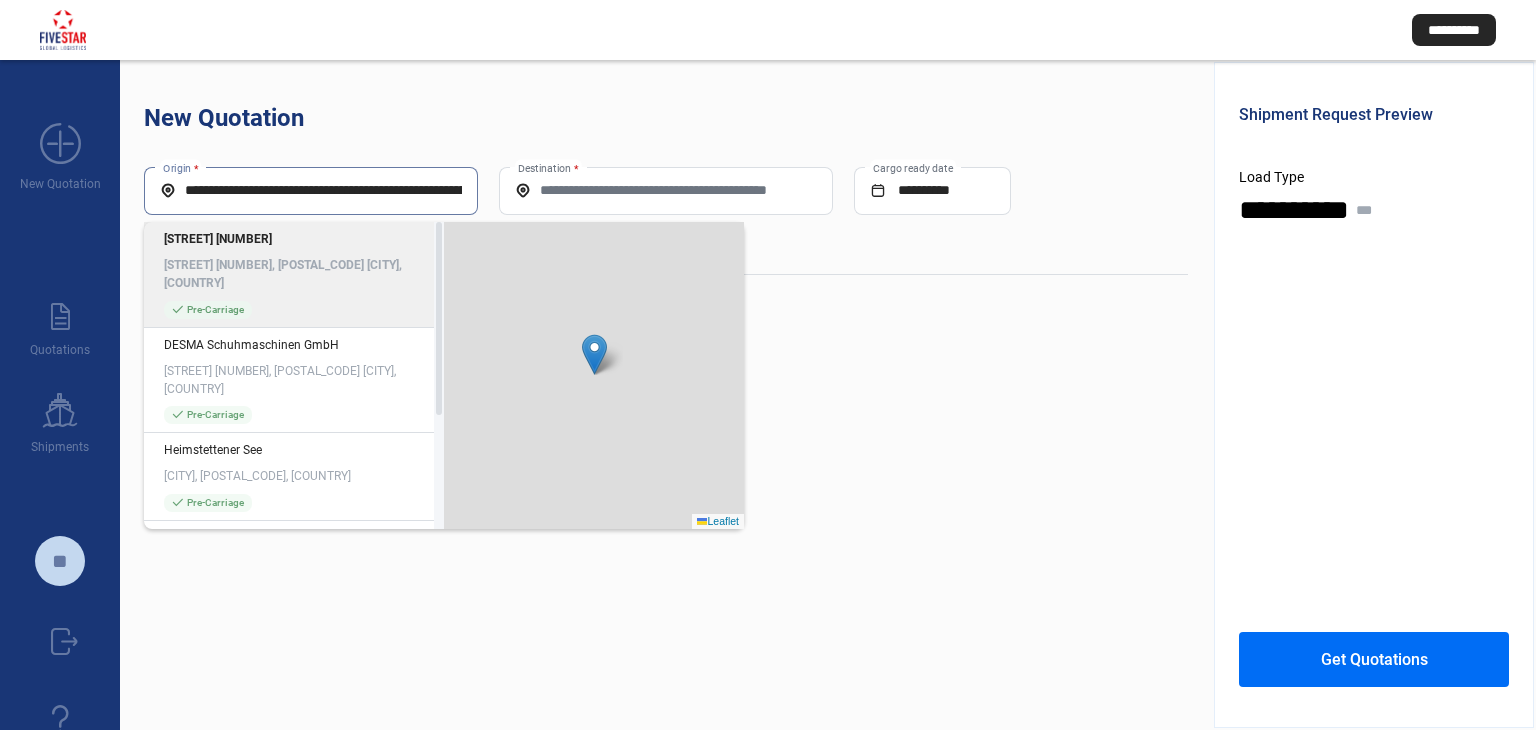 scroll, scrollTop: 0, scrollLeft: 260, axis: horizontal 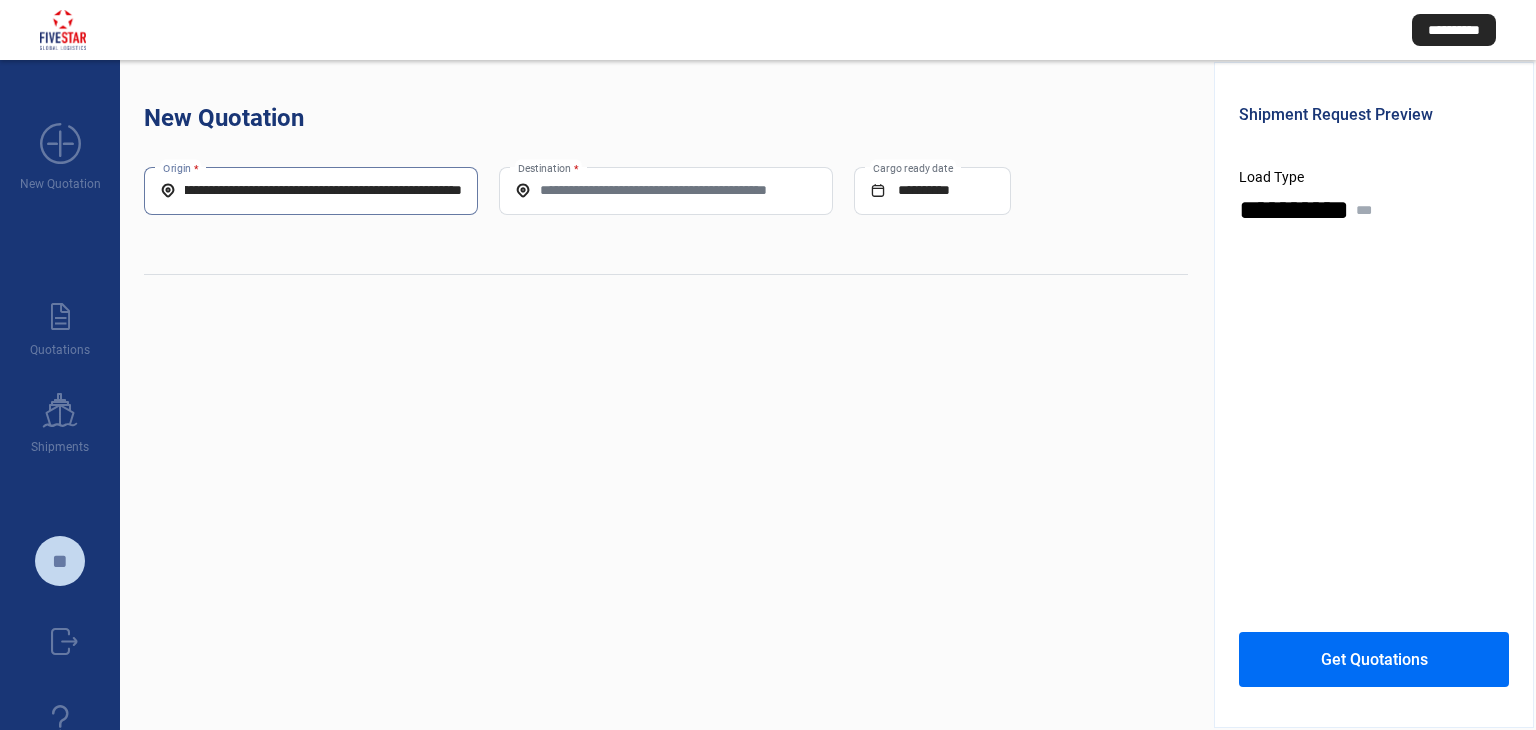 click on "**********" at bounding box center (311, 190) 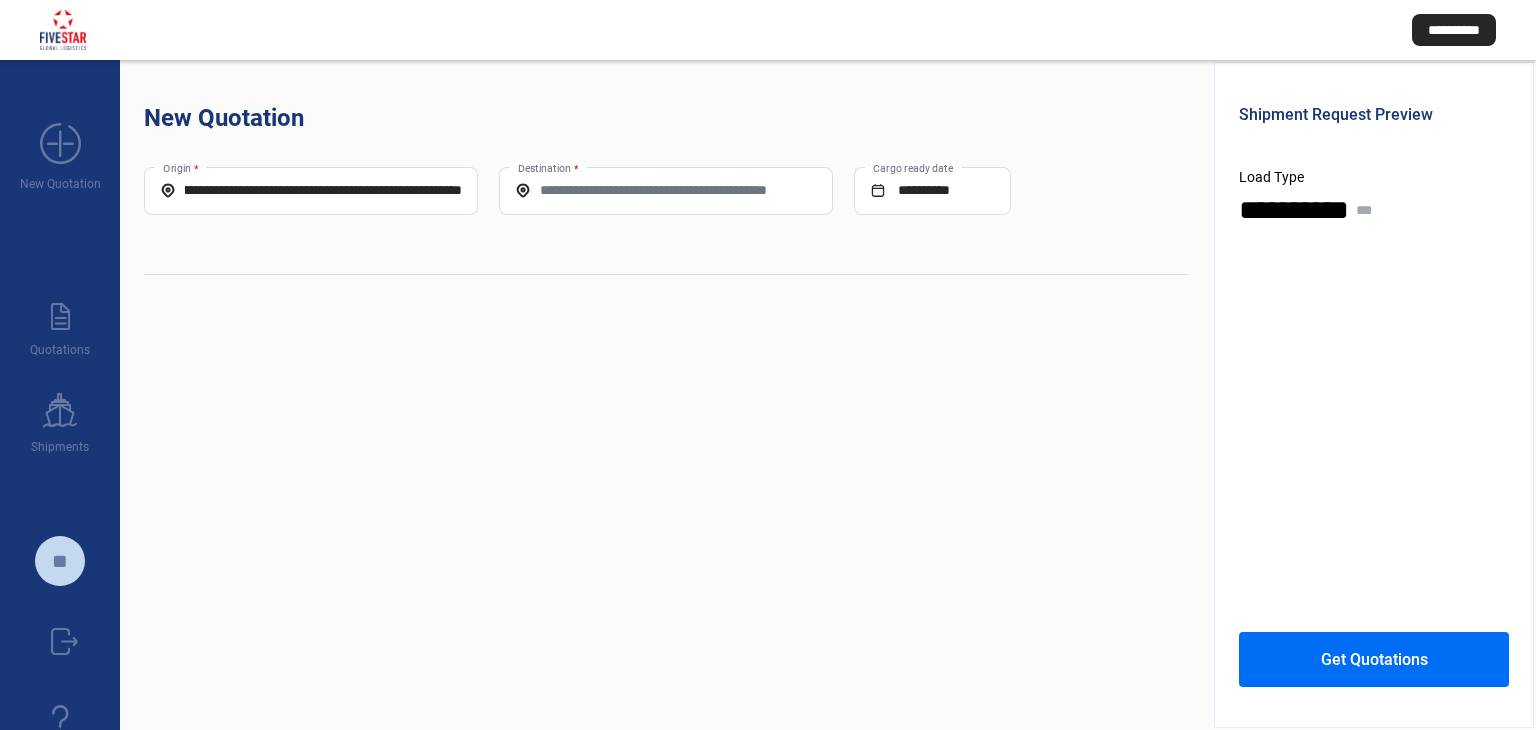 scroll, scrollTop: 0, scrollLeft: 0, axis: both 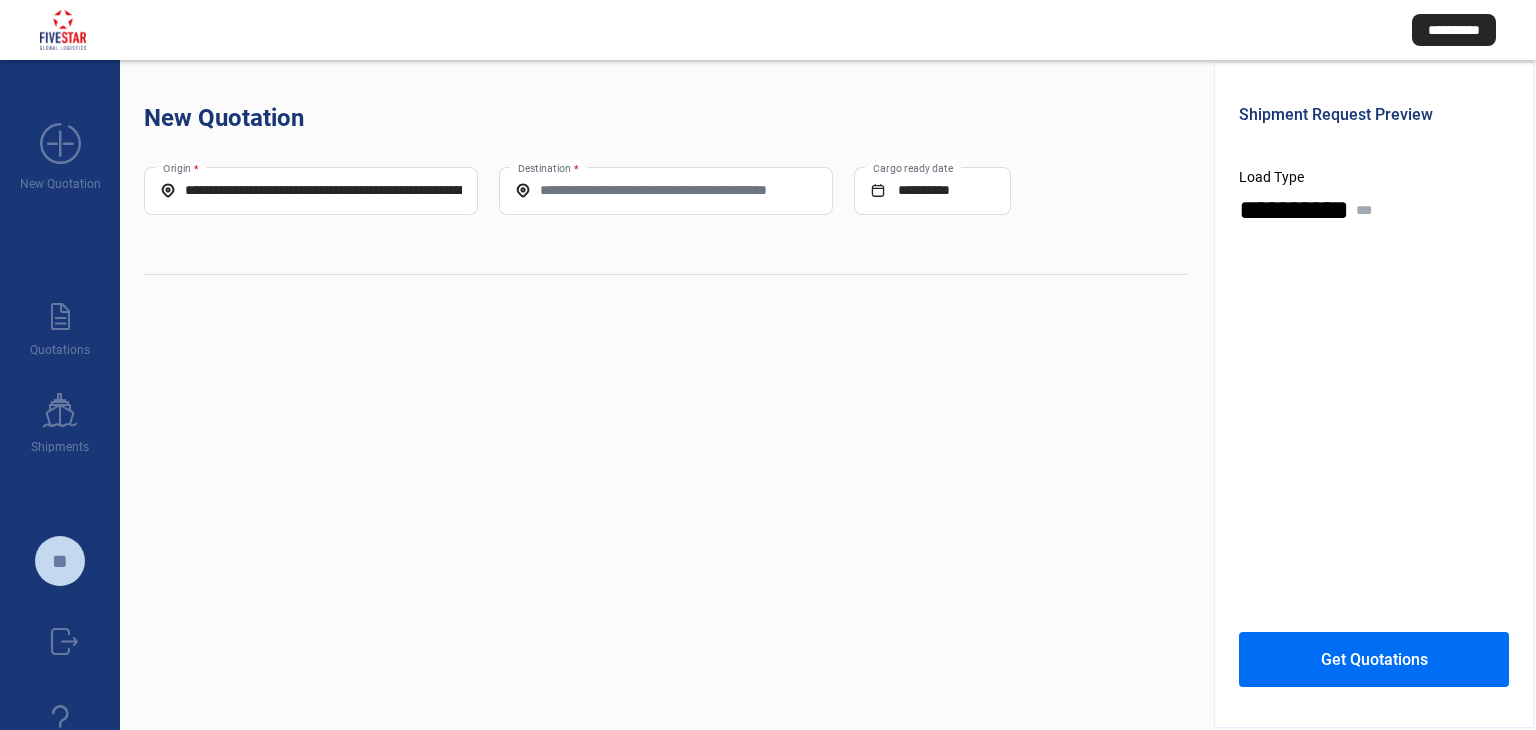 drag, startPoint x: 472, startPoint y: 193, endPoint x: 408, endPoint y: 195, distance: 64.03124 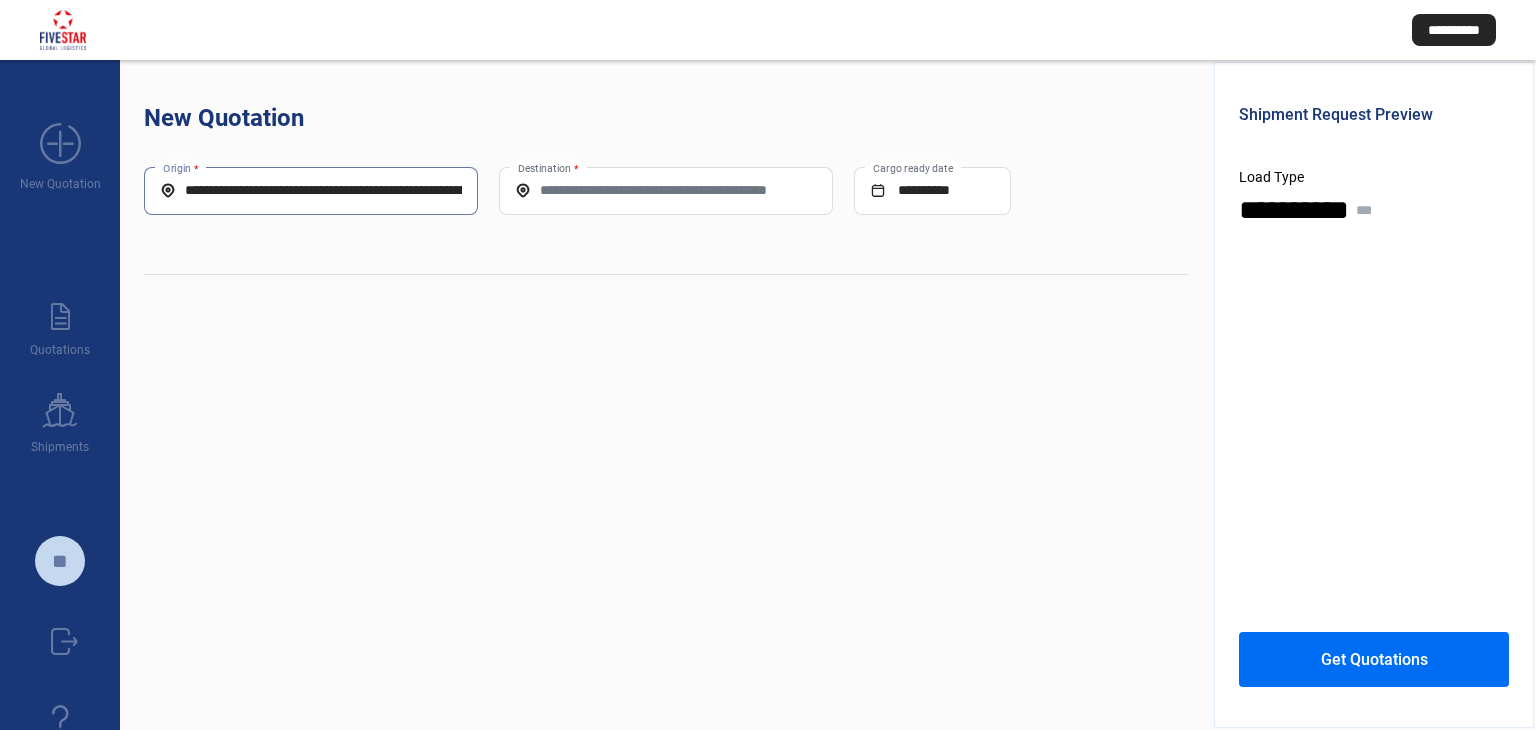 scroll, scrollTop: 0, scrollLeft: 260, axis: horizontal 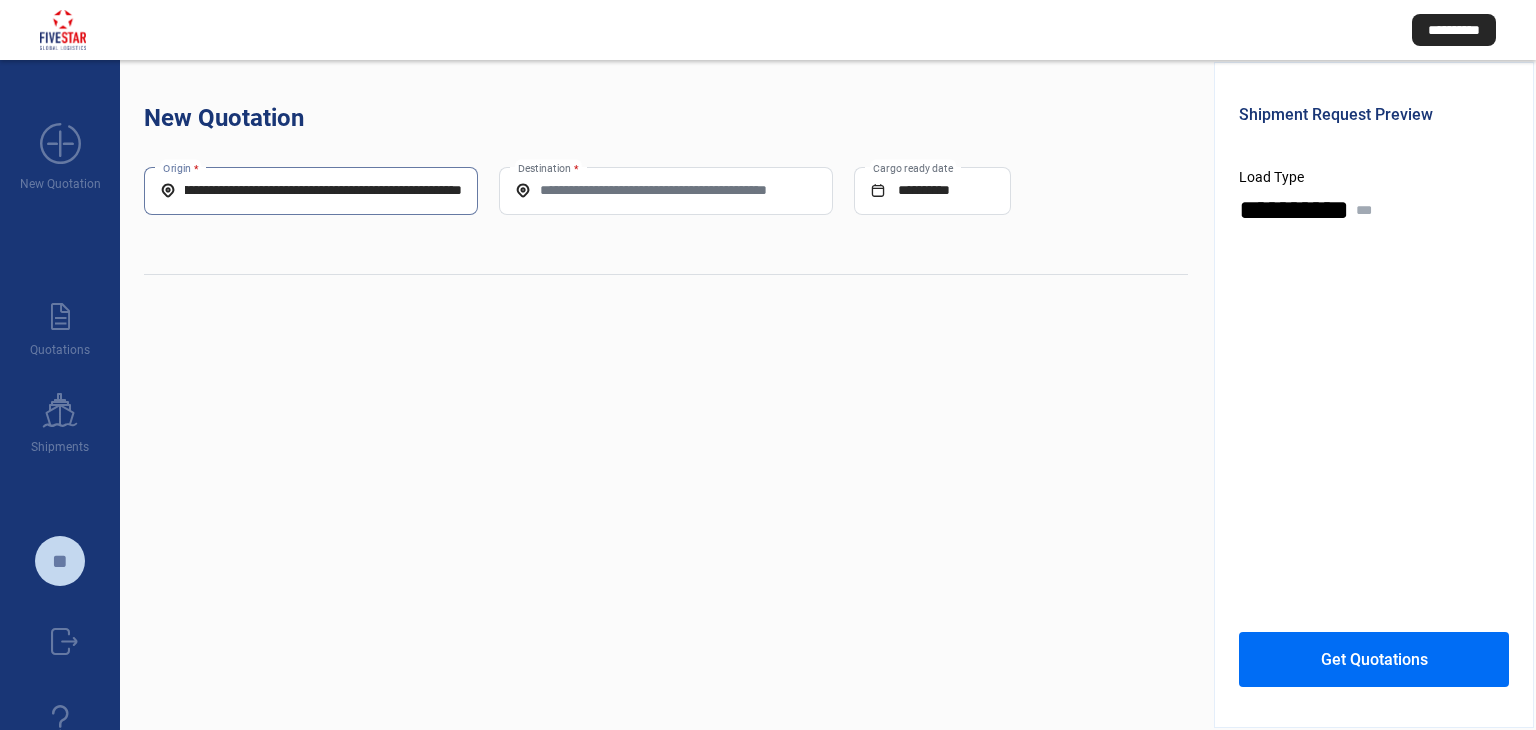click on "**********" at bounding box center [311, 190] 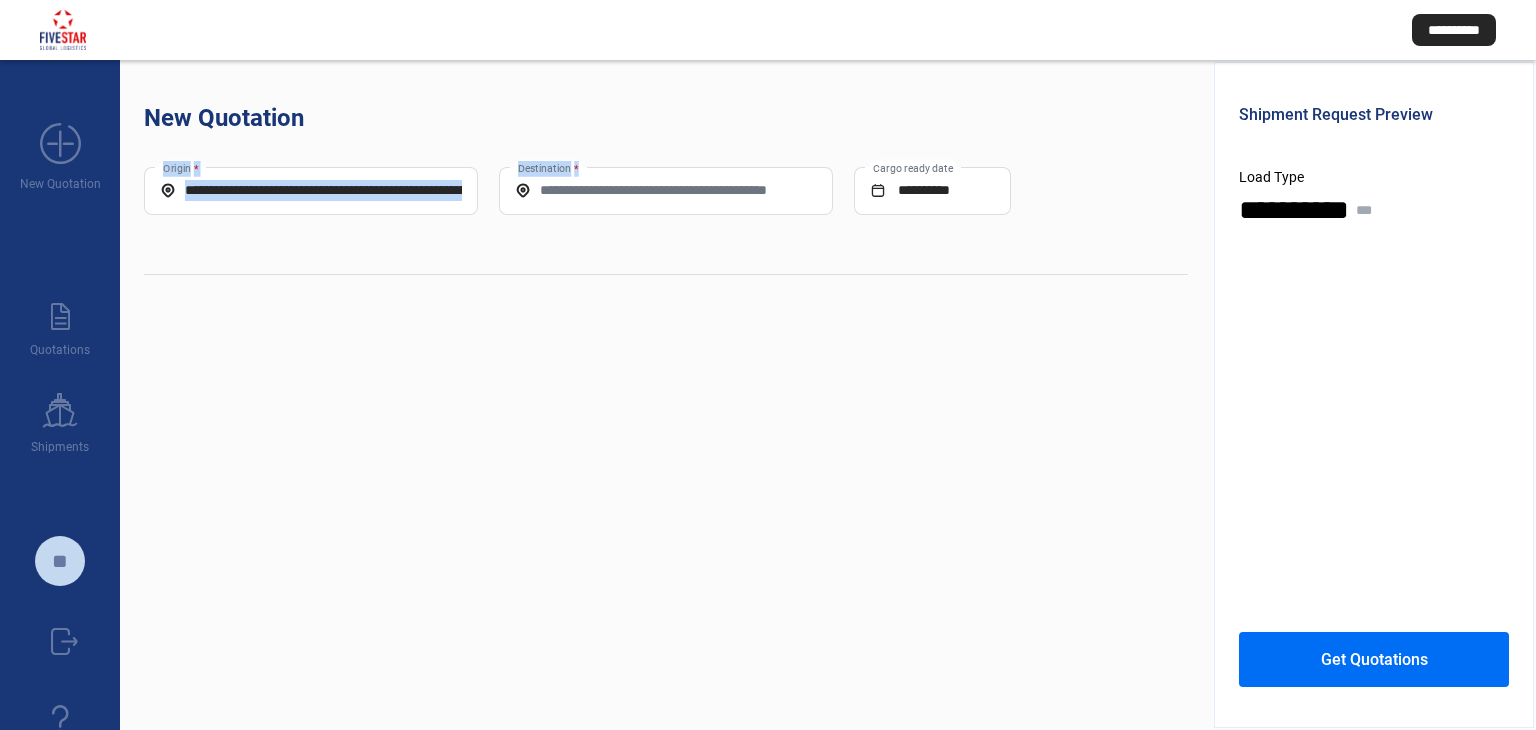 drag, startPoint x: 187, startPoint y: 190, endPoint x: 693, endPoint y: 226, distance: 507.27902 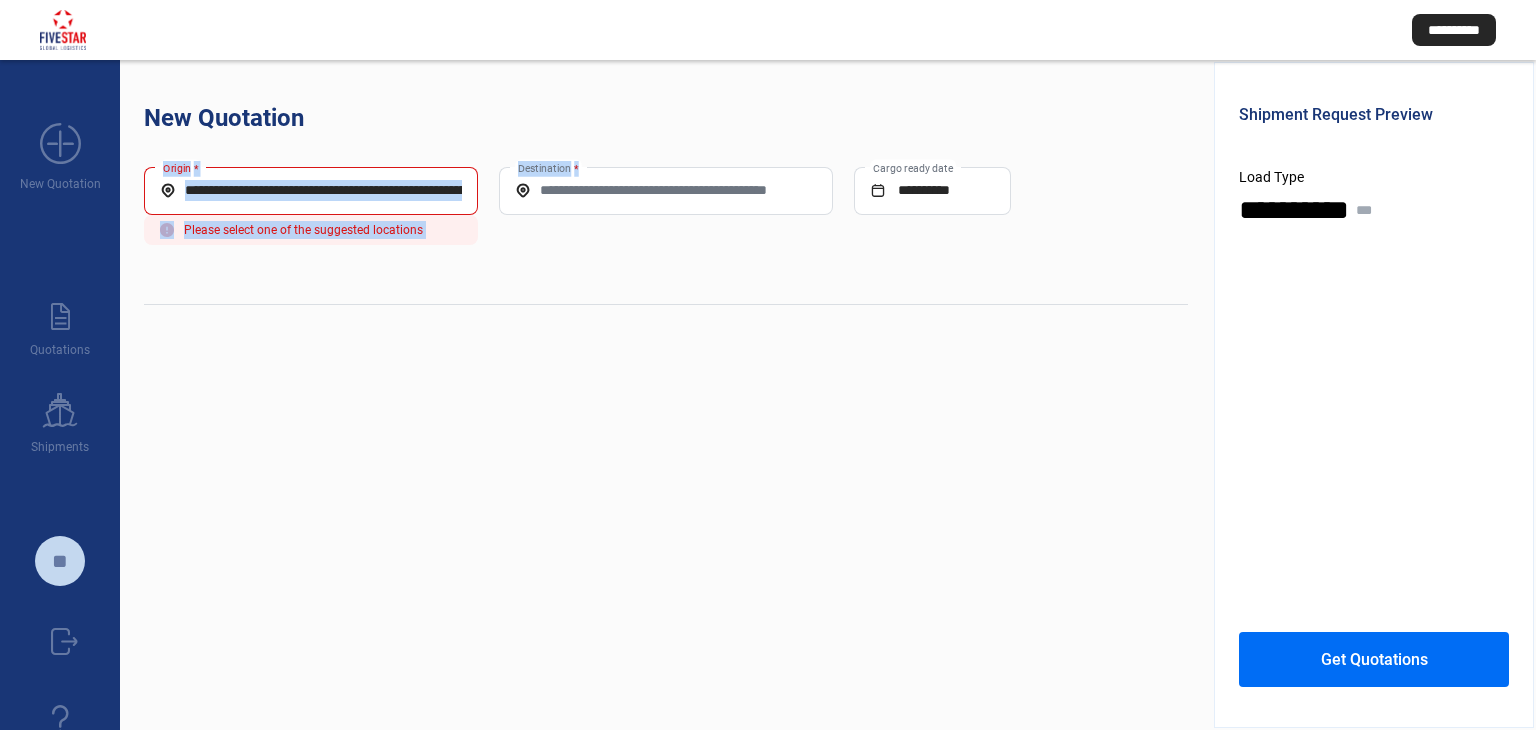 click on "**********" at bounding box center (311, 190) 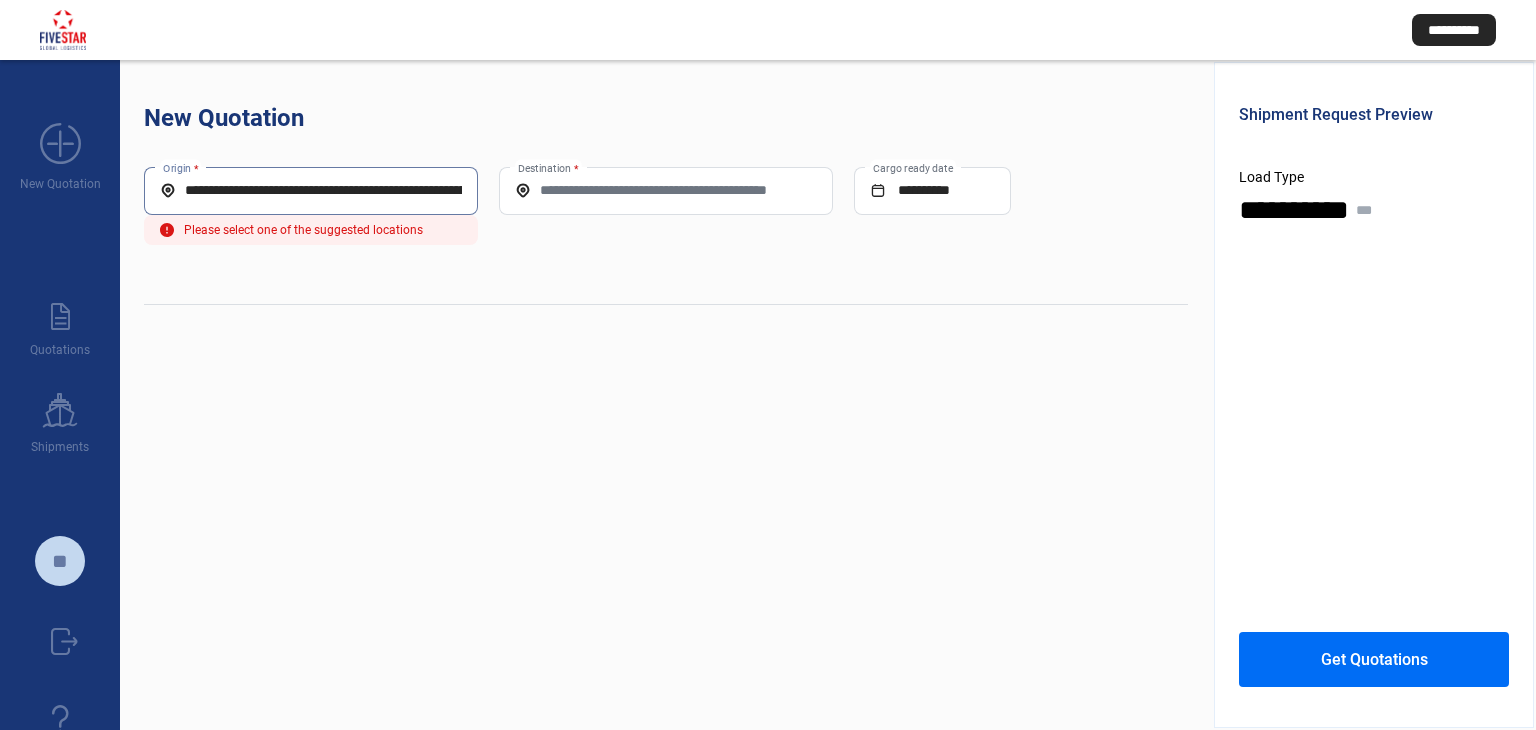 click on "**********" at bounding box center (311, 190) 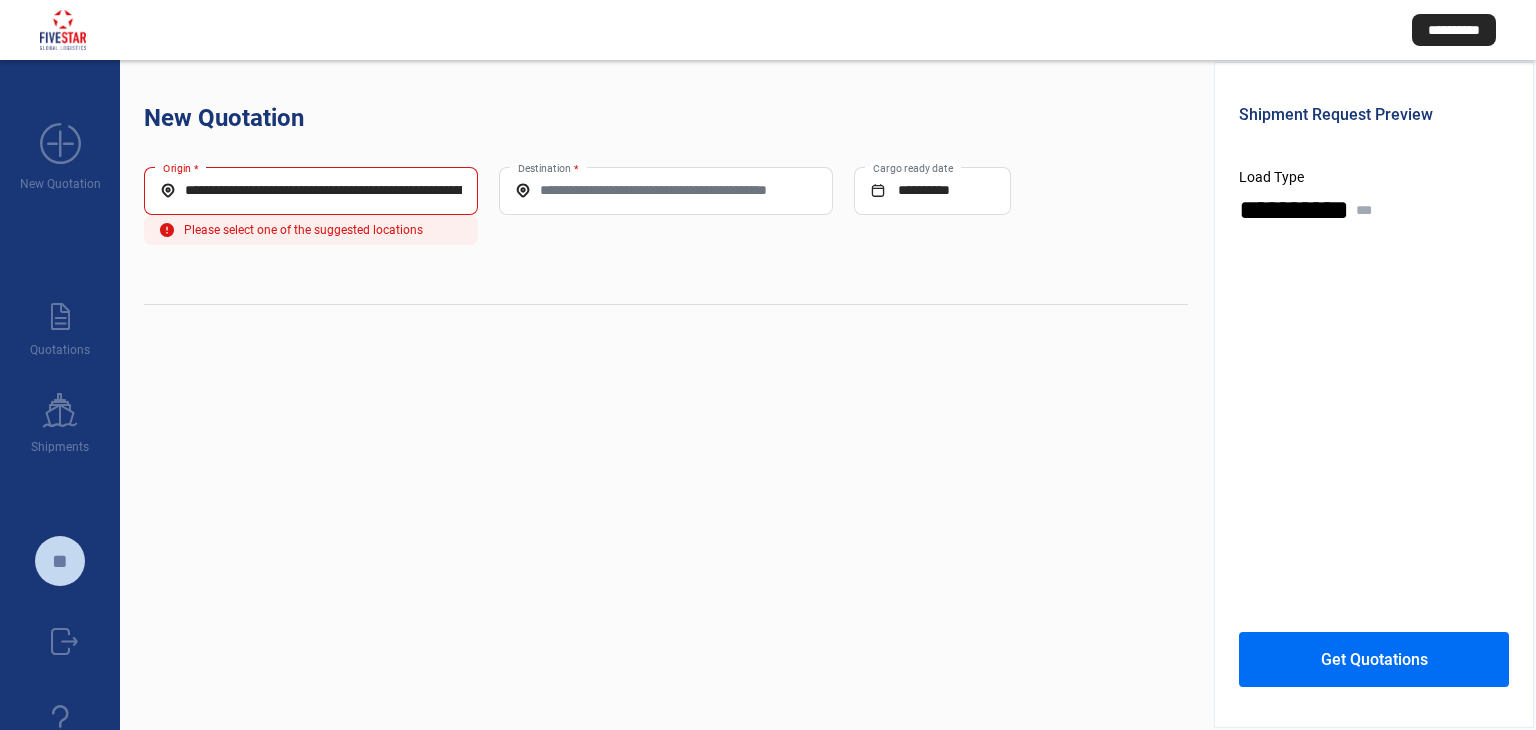 drag, startPoint x: 462, startPoint y: 192, endPoint x: 438, endPoint y: 193, distance: 24.020824 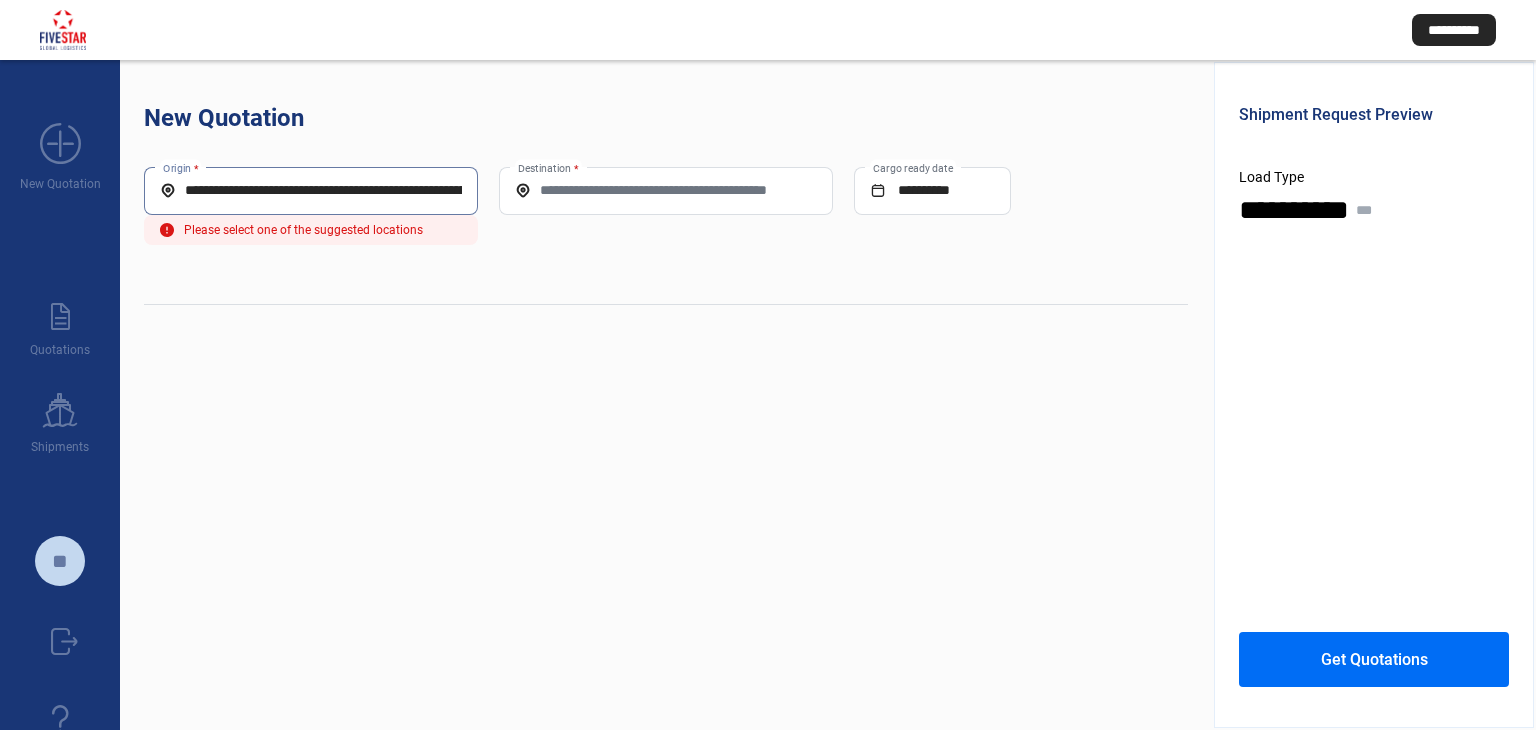 click on "**********" at bounding box center (311, 190) 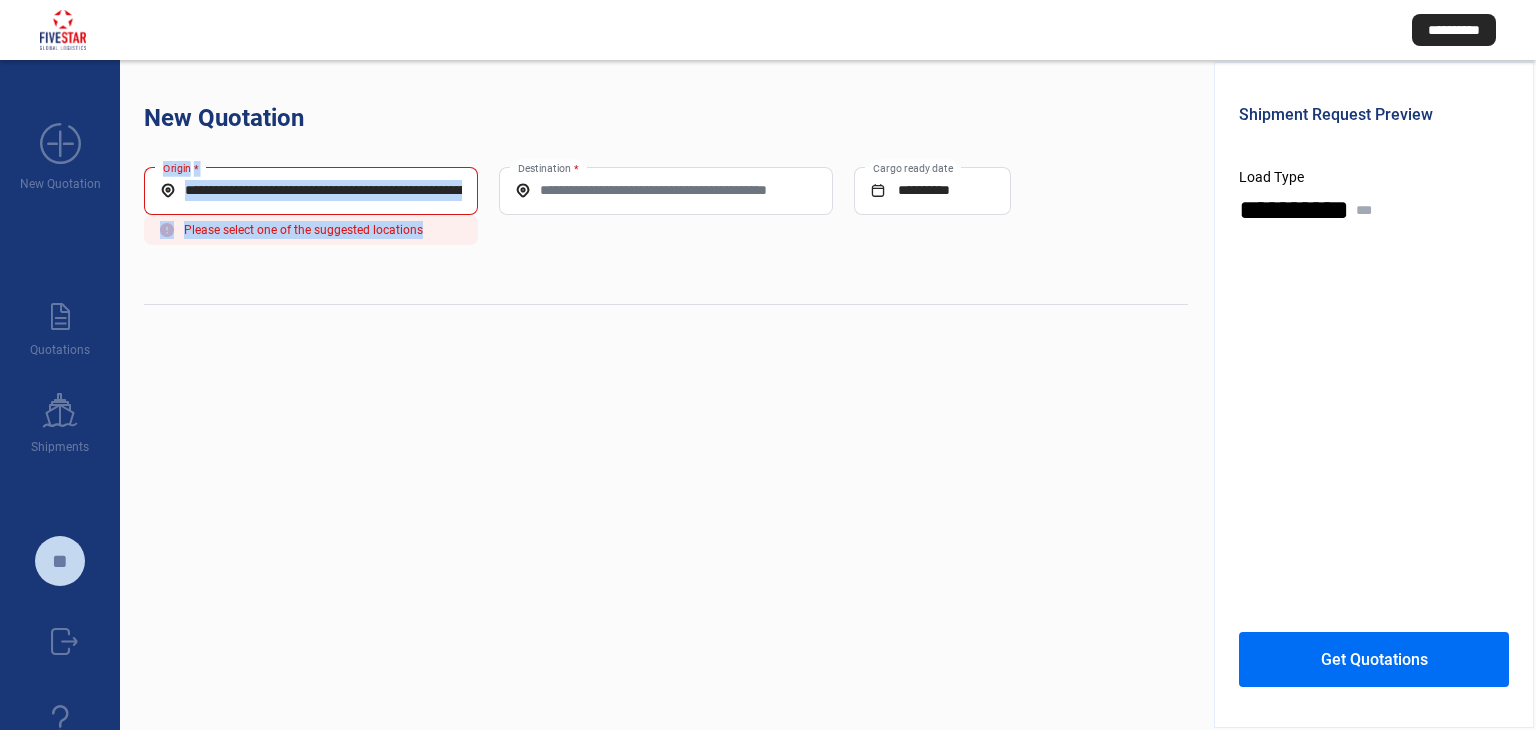 drag, startPoint x: 187, startPoint y: 188, endPoint x: 572, endPoint y: 196, distance: 385.0831 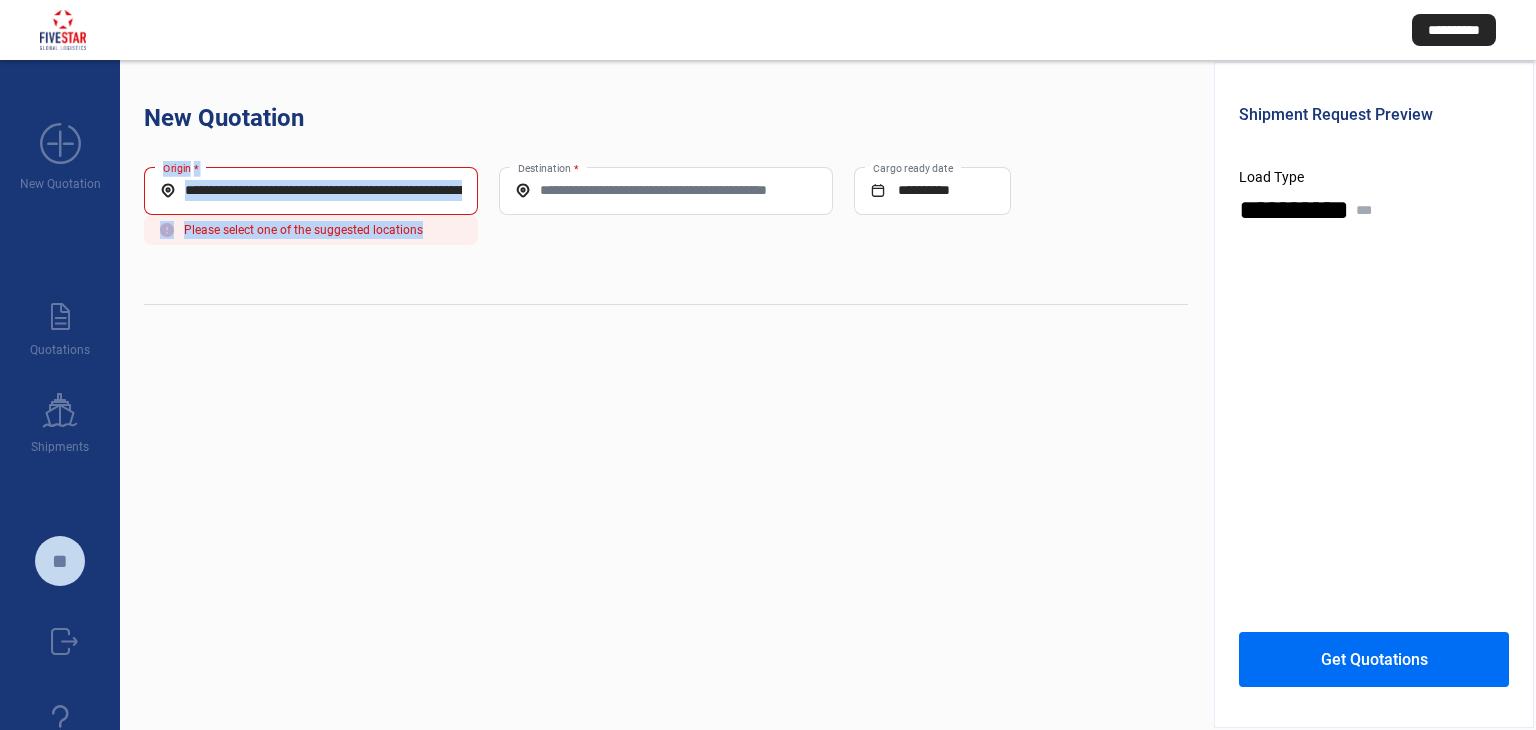 click on "**********" 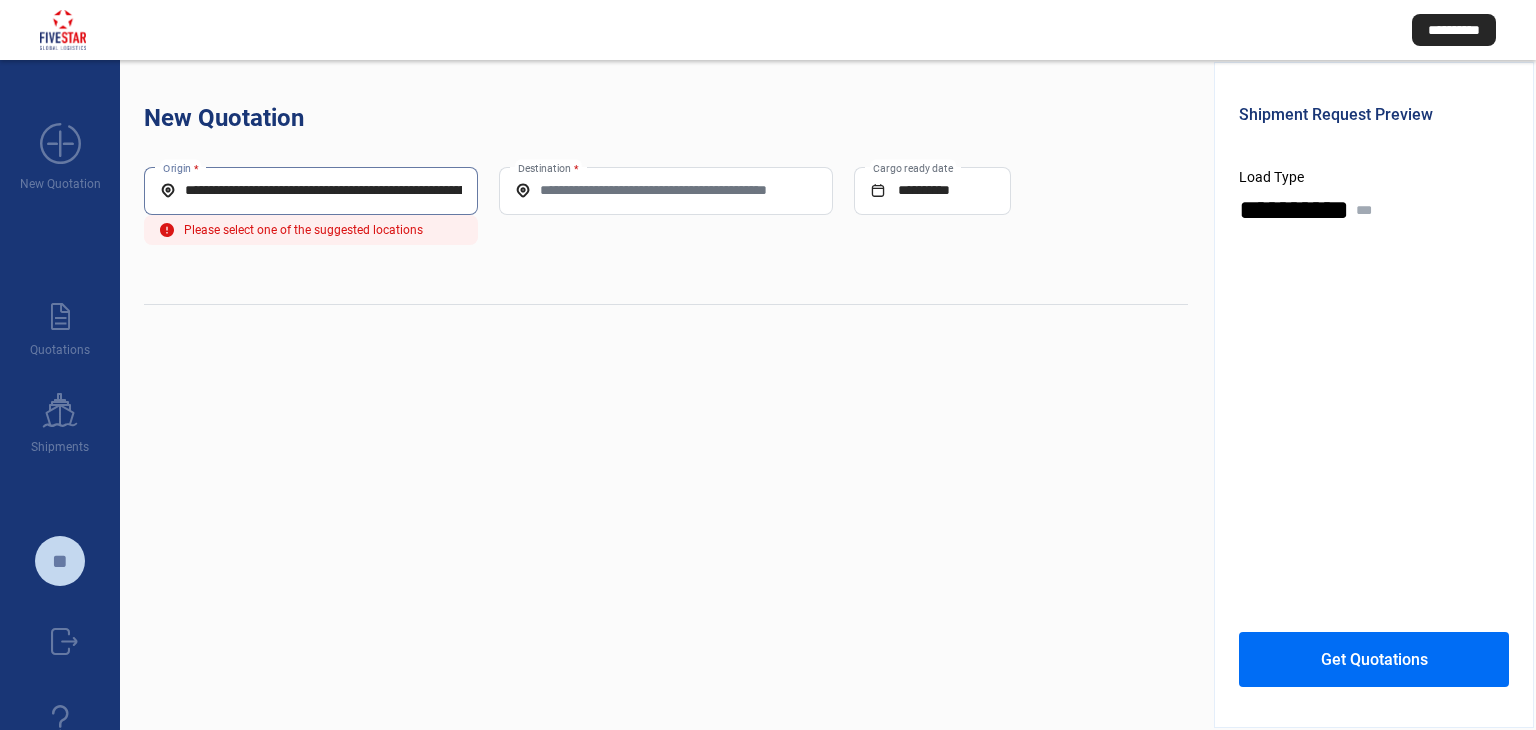 click on "**********" at bounding box center [311, 190] 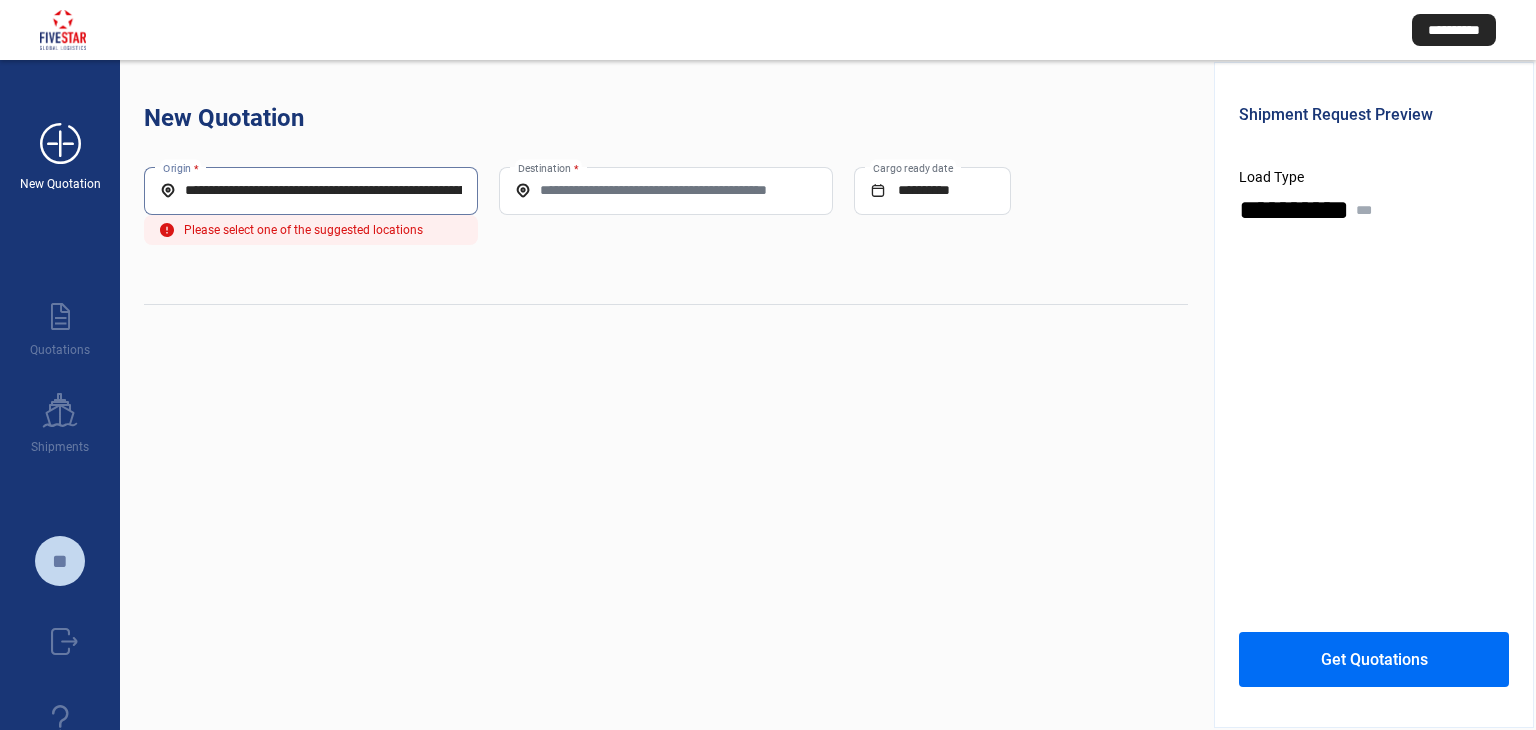 drag, startPoint x: 432, startPoint y: 186, endPoint x: 71, endPoint y: 165, distance: 361.6103 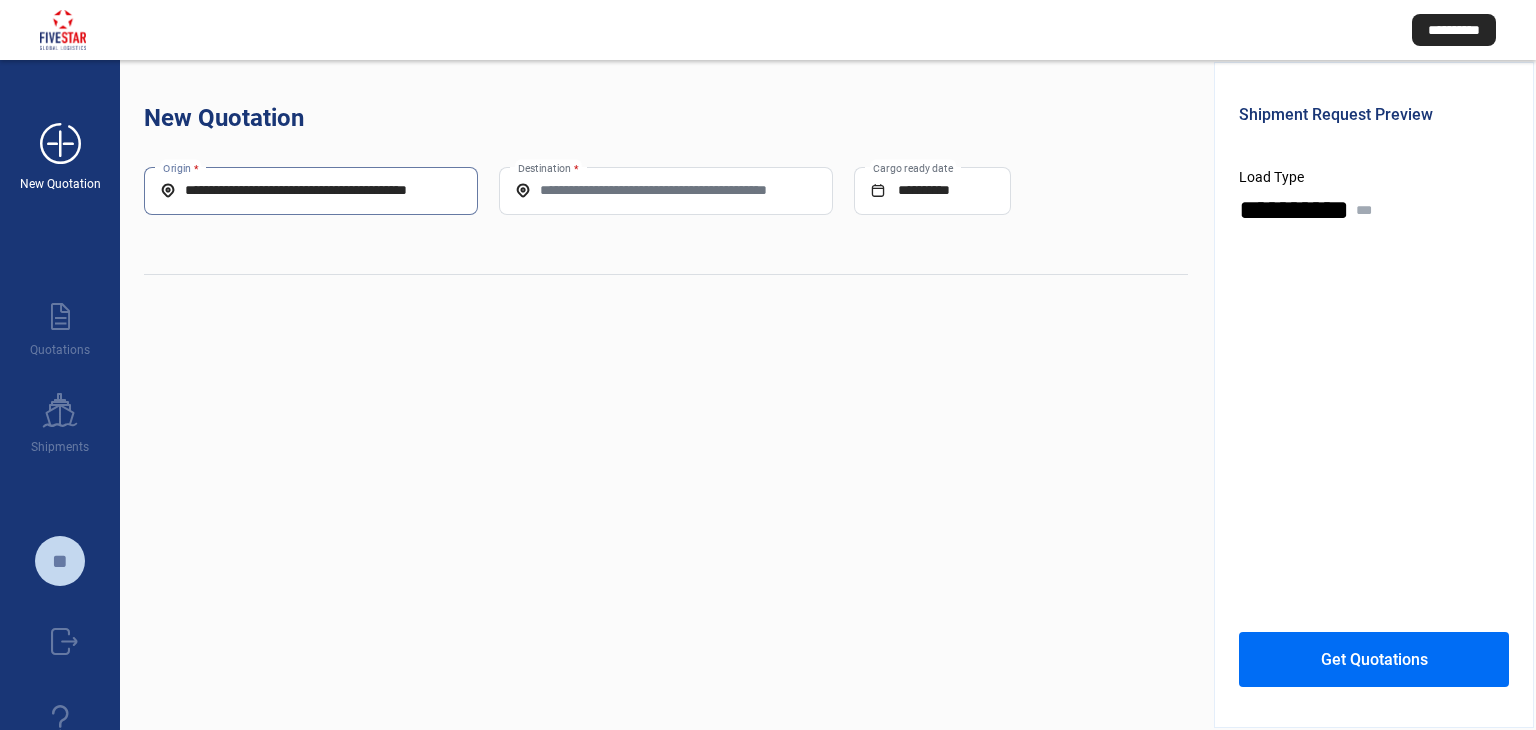 drag, startPoint x: 376, startPoint y: 189, endPoint x: 0, endPoint y: 168, distance: 376.58597 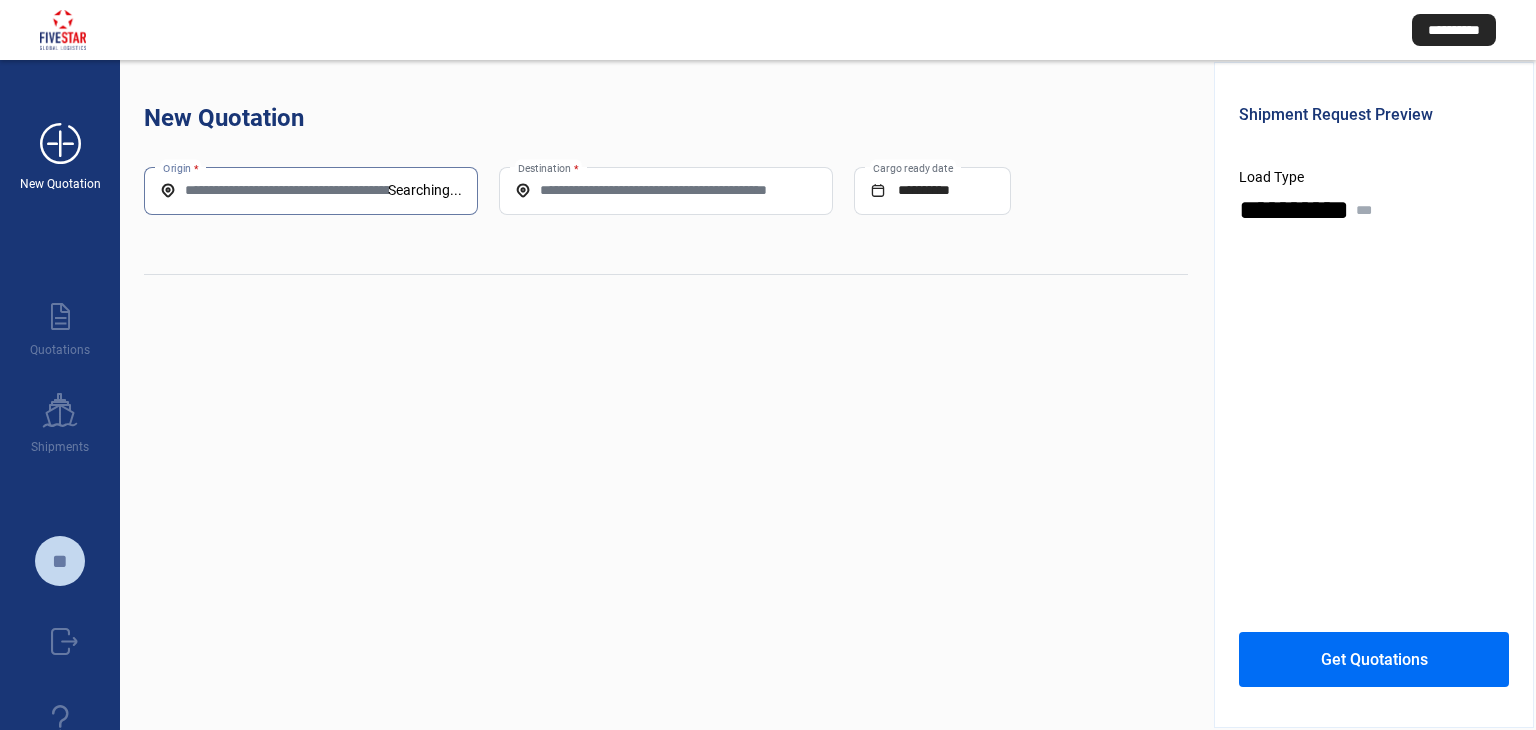 drag, startPoint x: 290, startPoint y: 190, endPoint x: 47, endPoint y: 184, distance: 243.07407 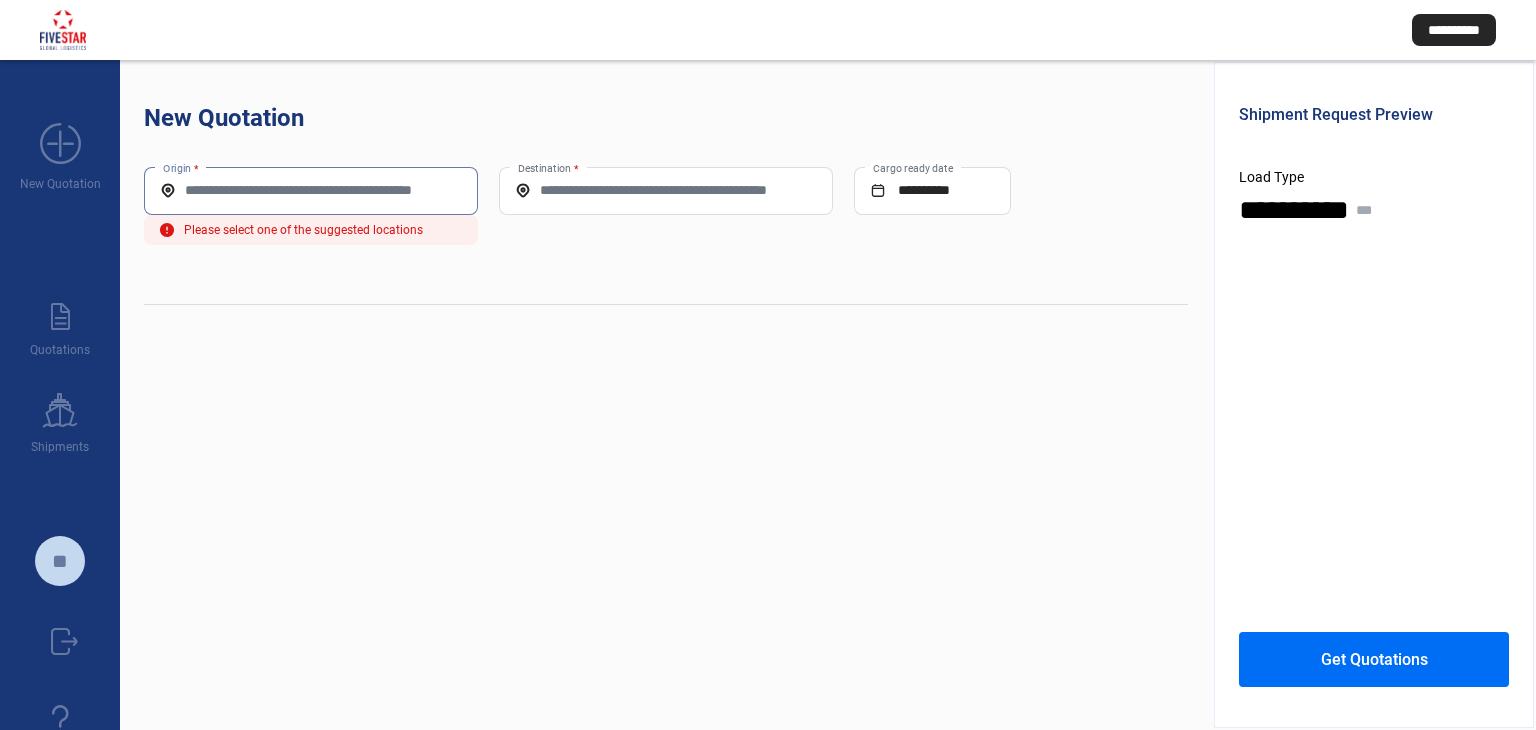 paste on "**********" 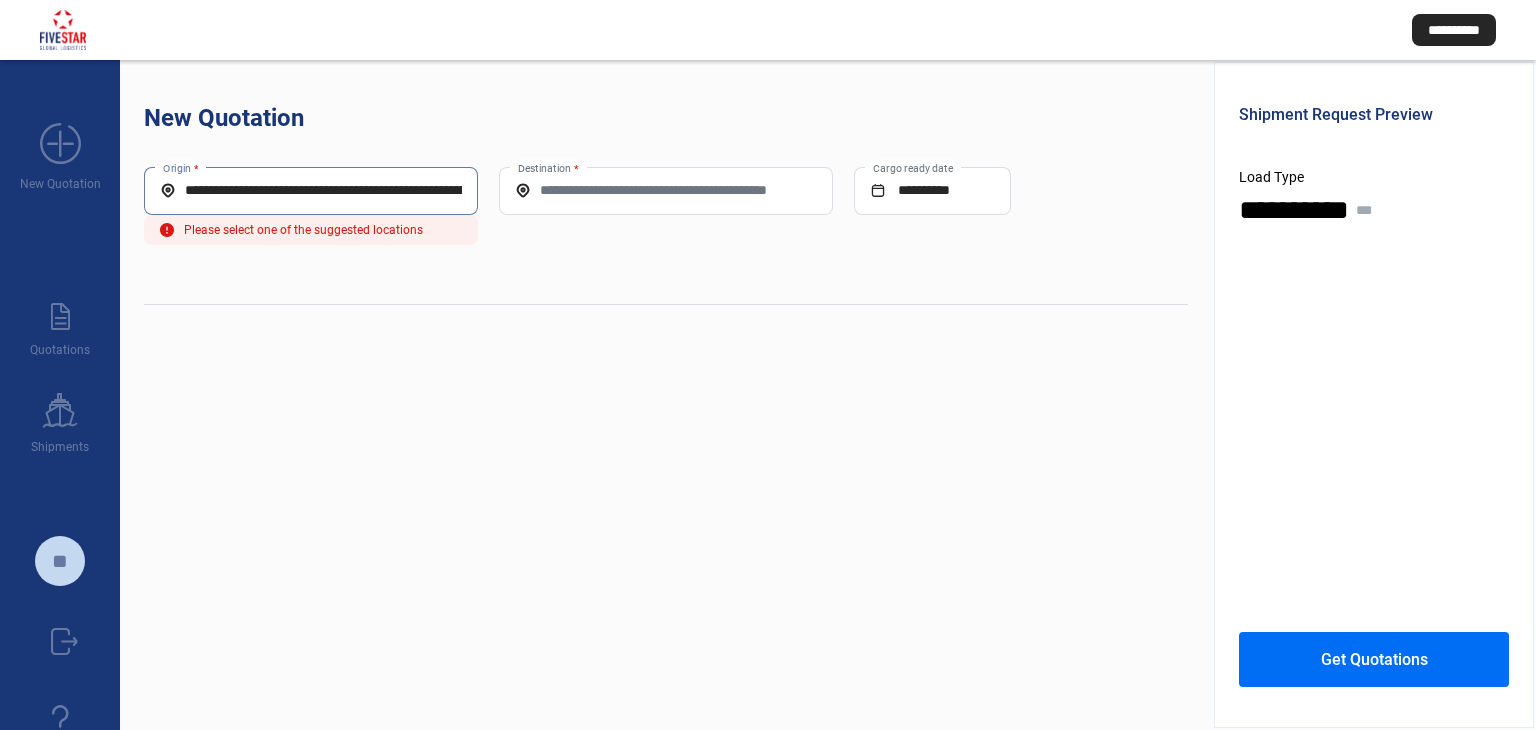 scroll, scrollTop: 0, scrollLeft: 202, axis: horizontal 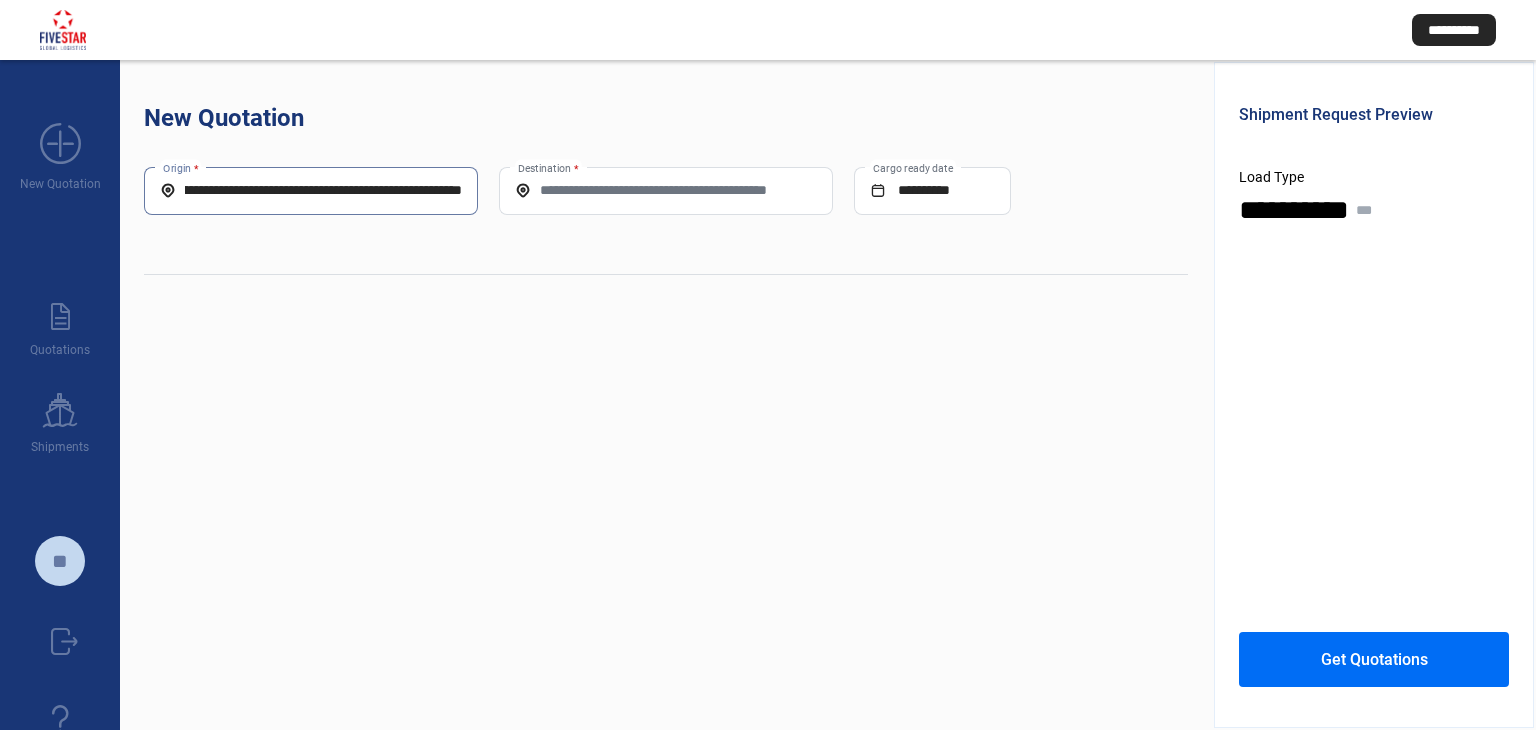 click on "**********" at bounding box center [311, 190] 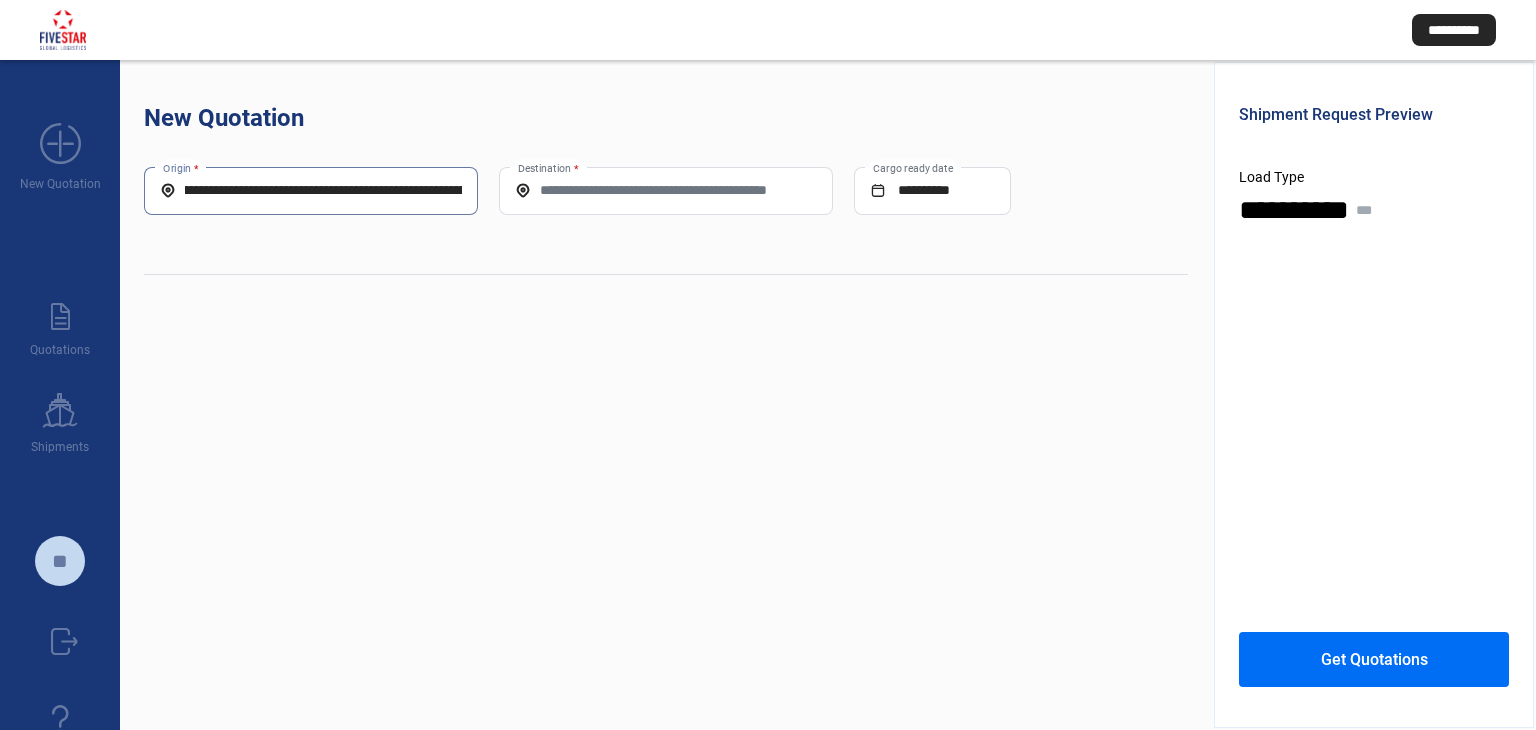 scroll, scrollTop: 0, scrollLeft: 0, axis: both 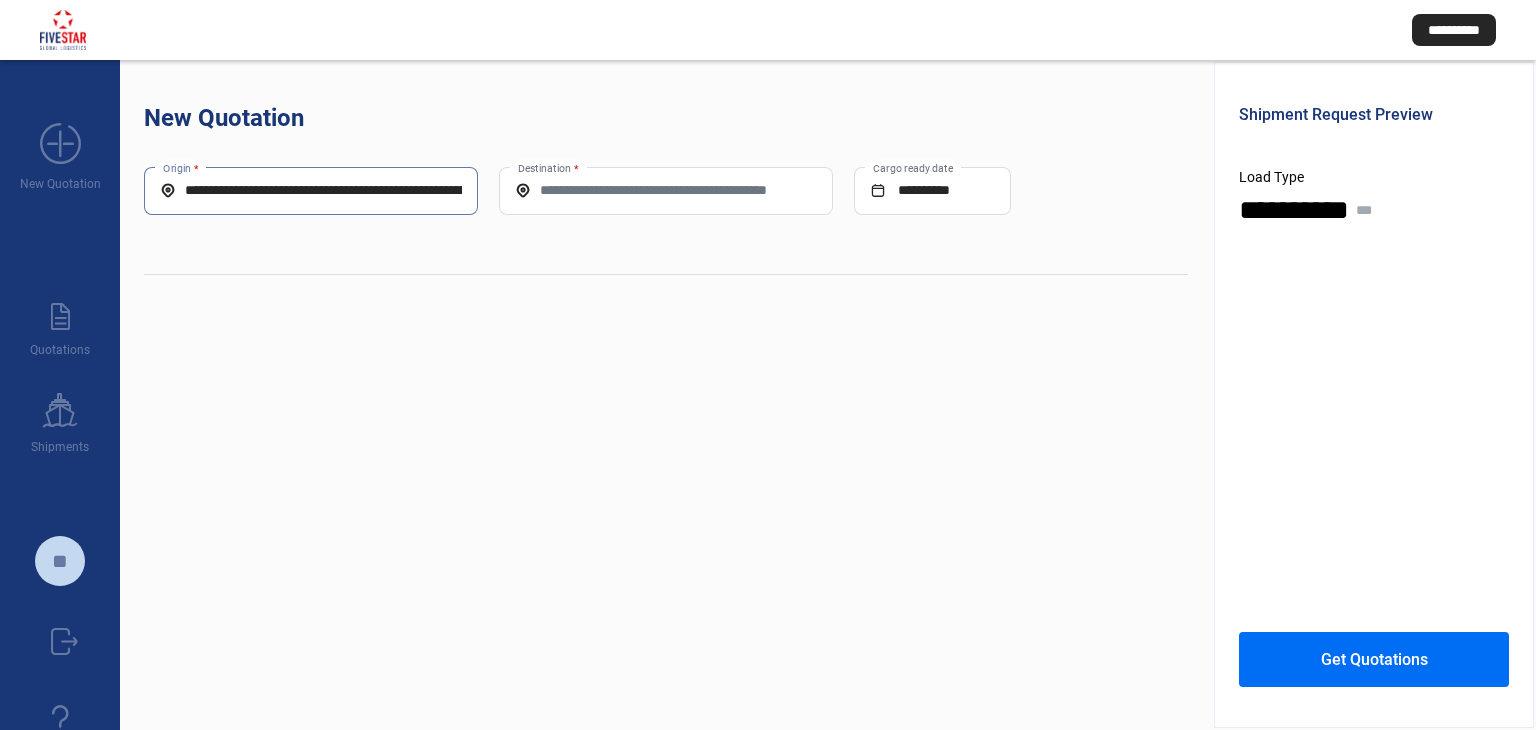 drag, startPoint x: 256, startPoint y: 189, endPoint x: 128, endPoint y: 181, distance: 128.24976 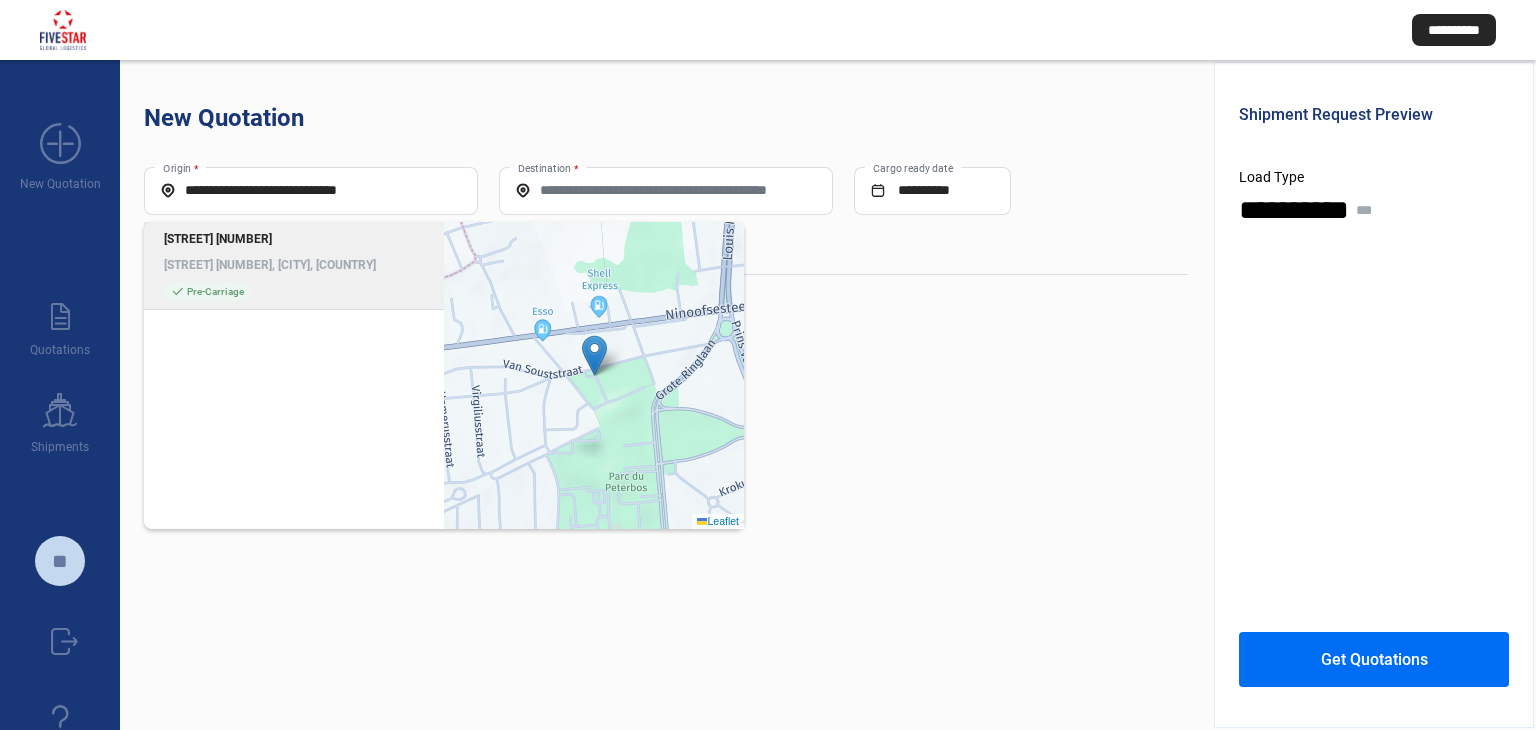 click on "[STREET] [NUMBER], [CITY], [COUNTRY]" 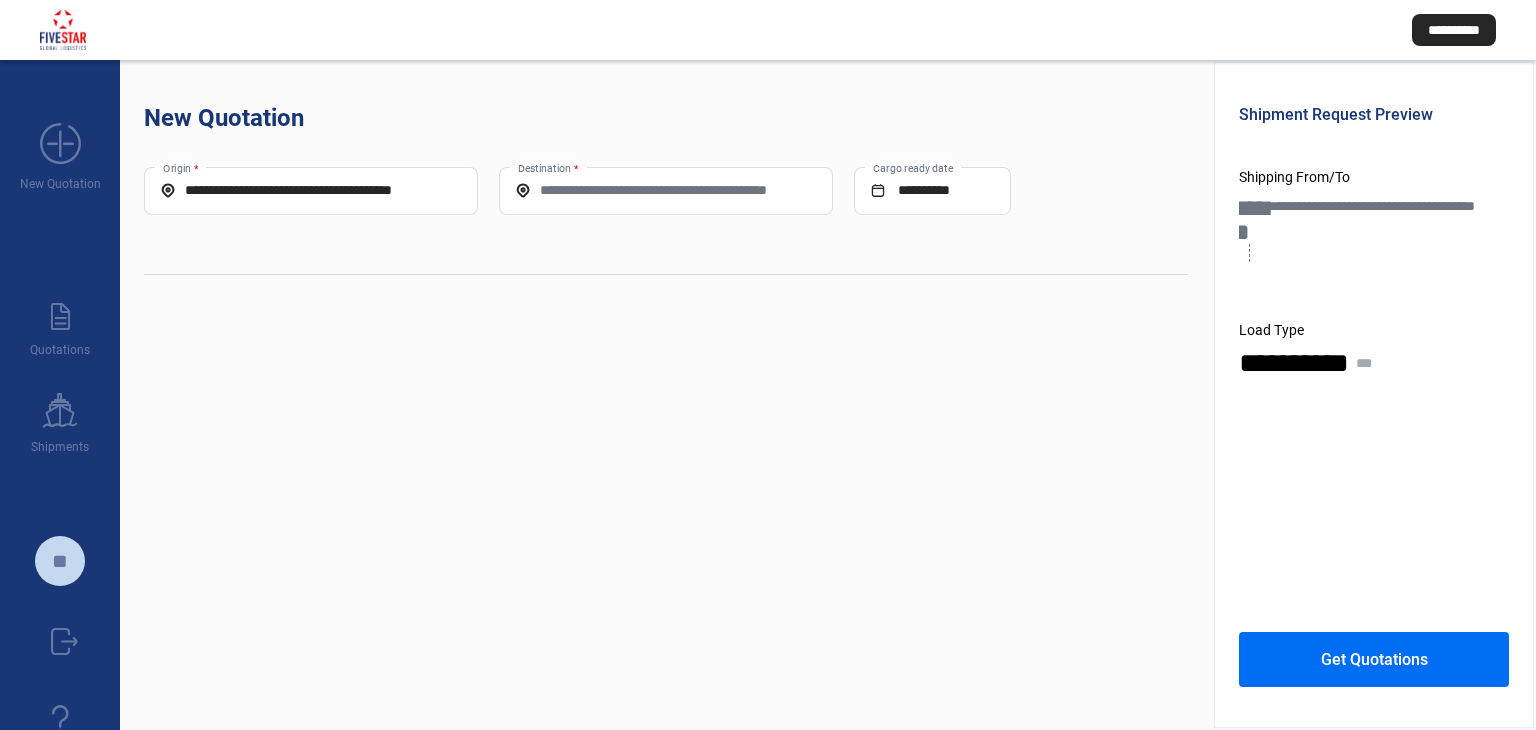 click on "Destination *" at bounding box center [666, 190] 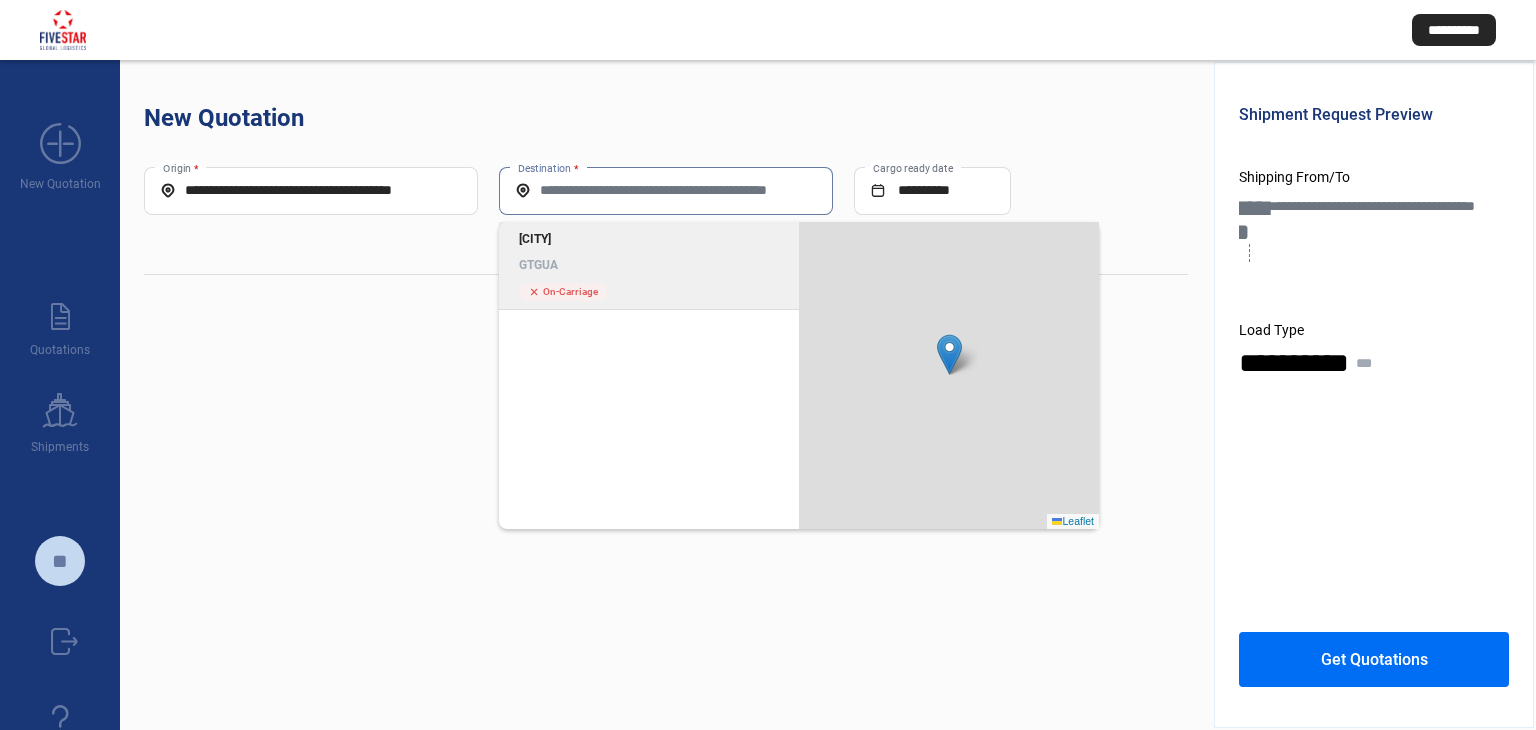 click on "cross  On-Carriage" 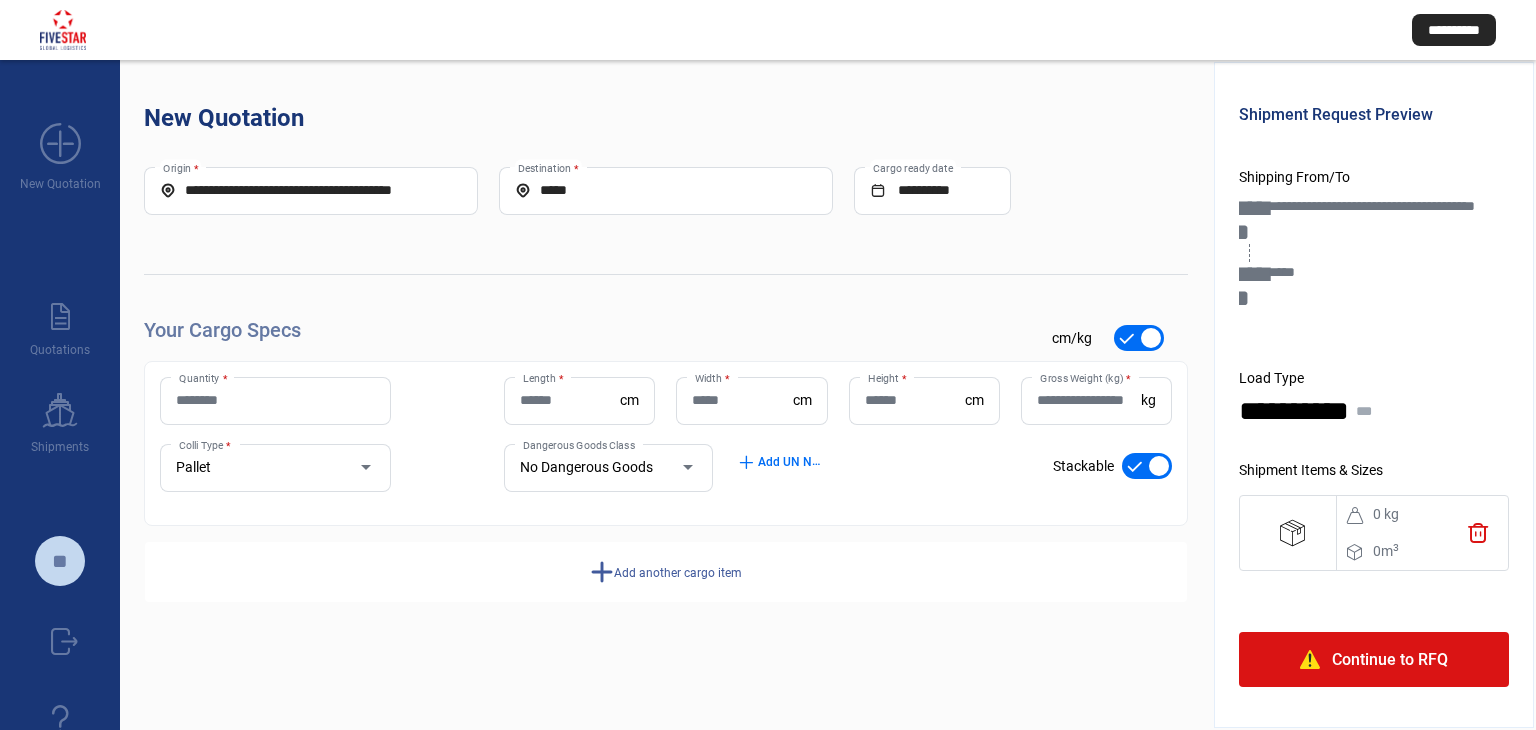 click on "Quantity *" at bounding box center [275, 400] 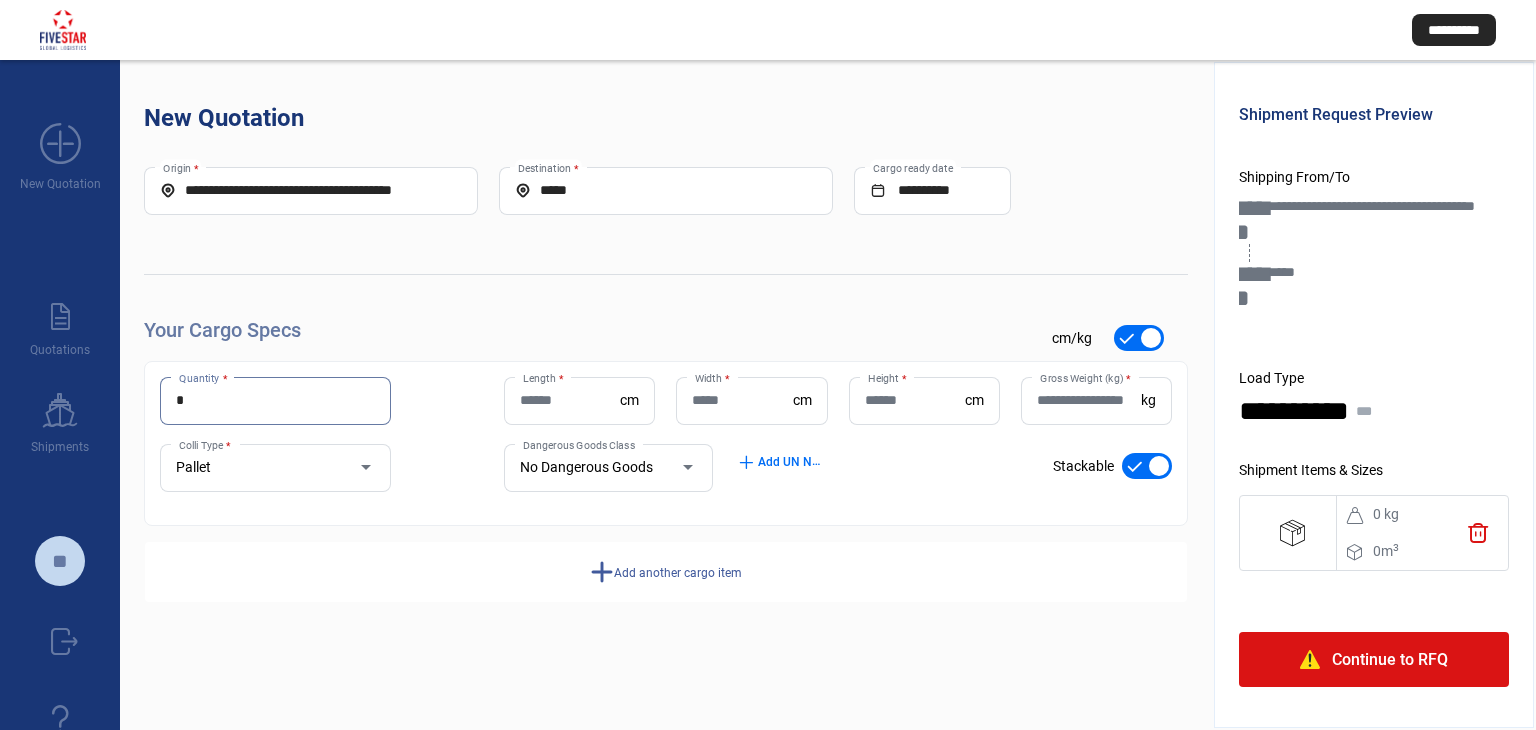 type on "*" 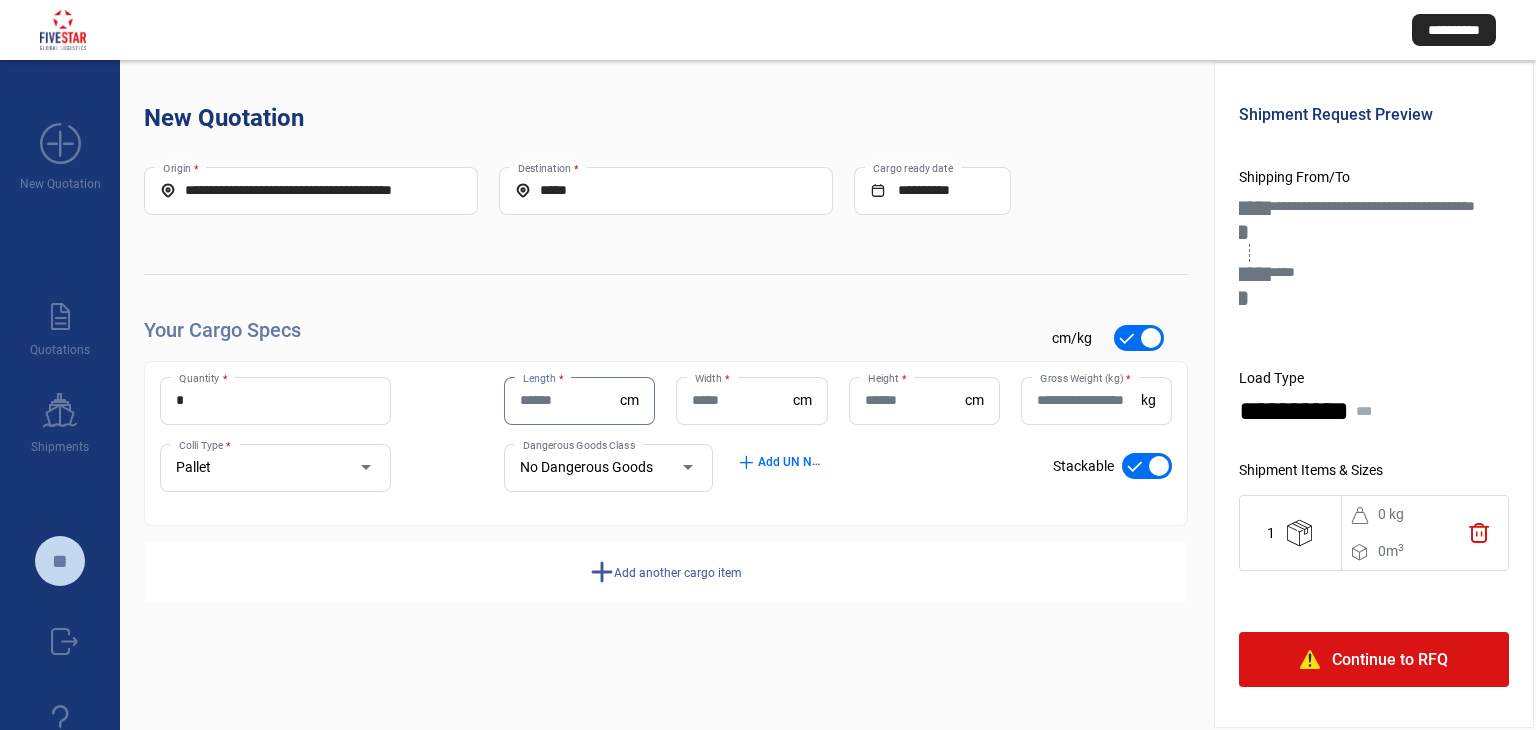 click on "Length  *" at bounding box center [570, 400] 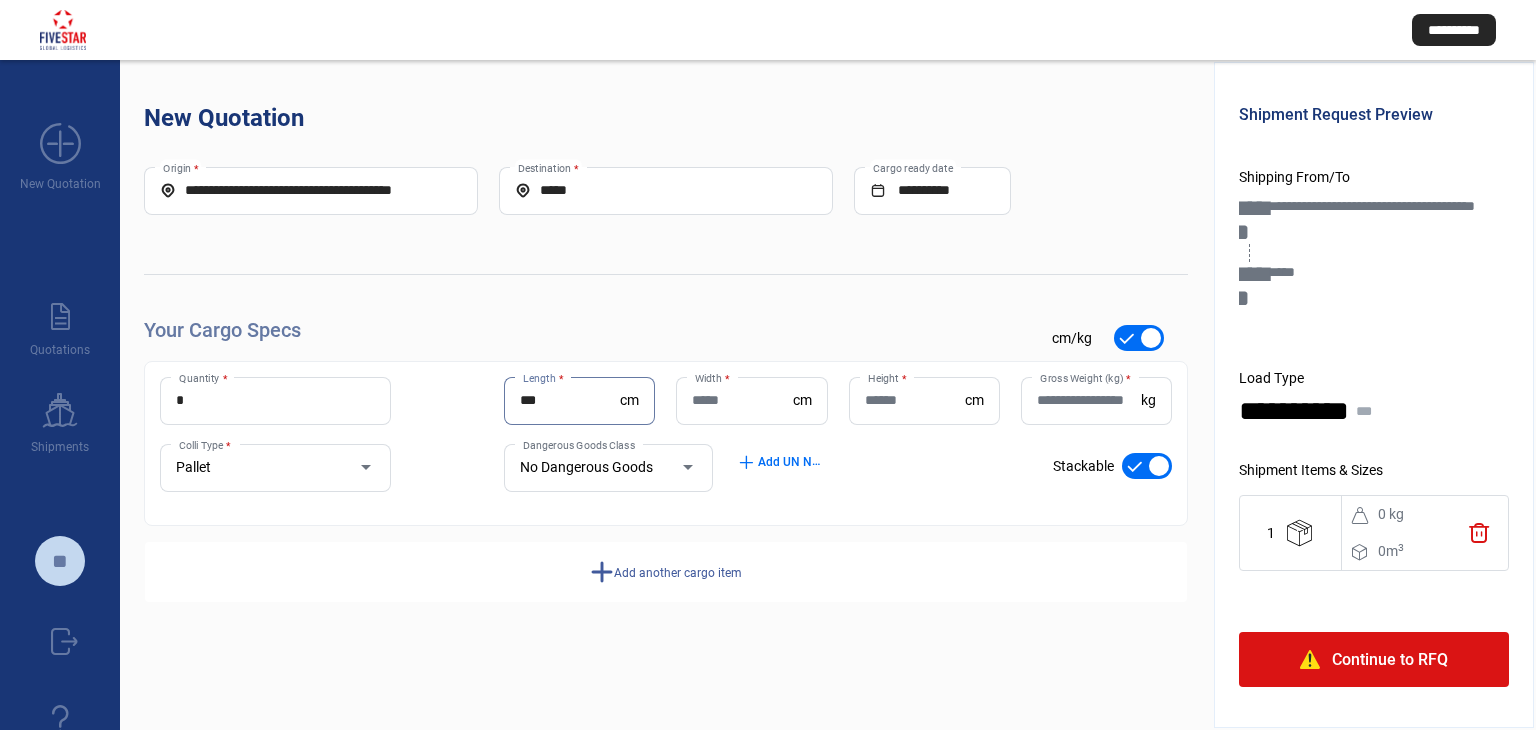 type on "***" 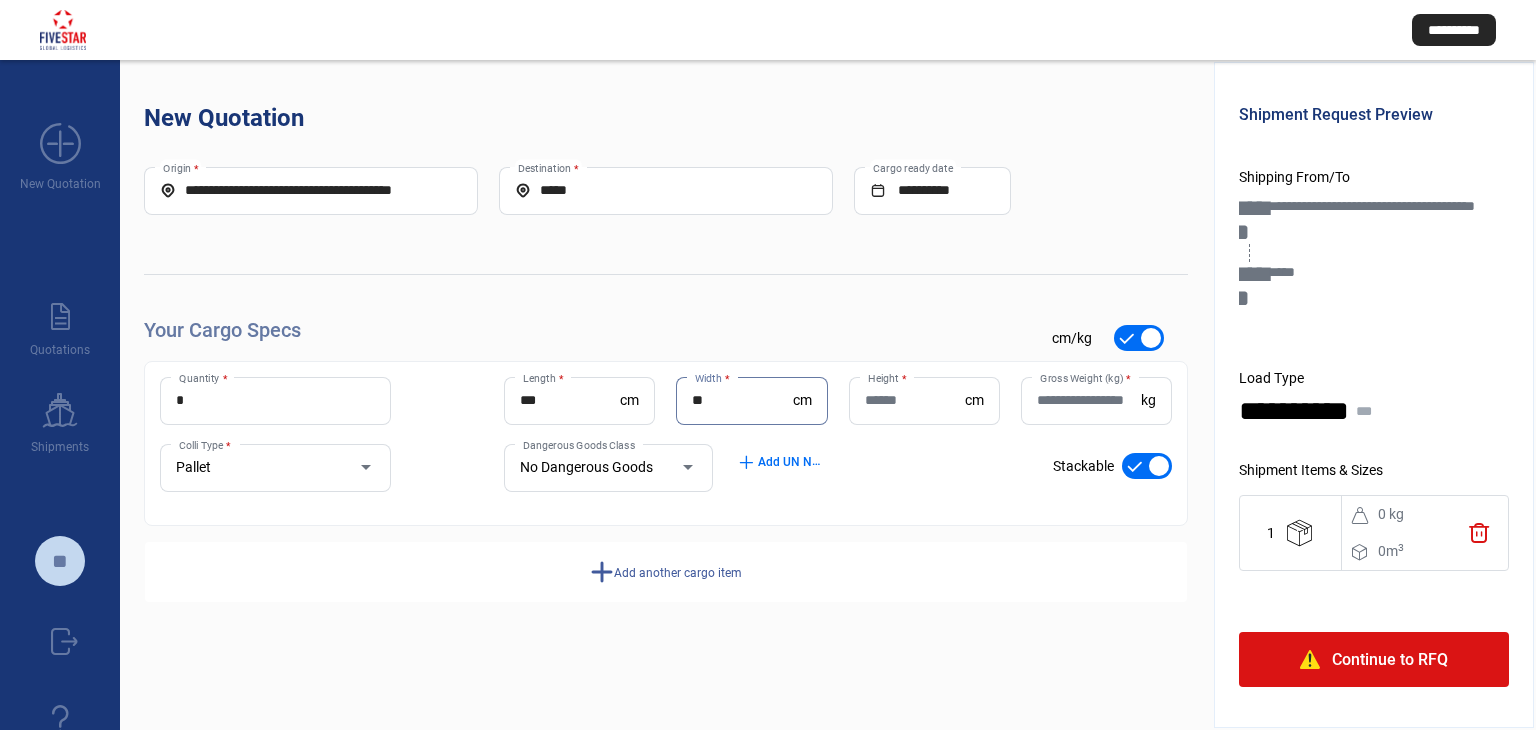 type on "**" 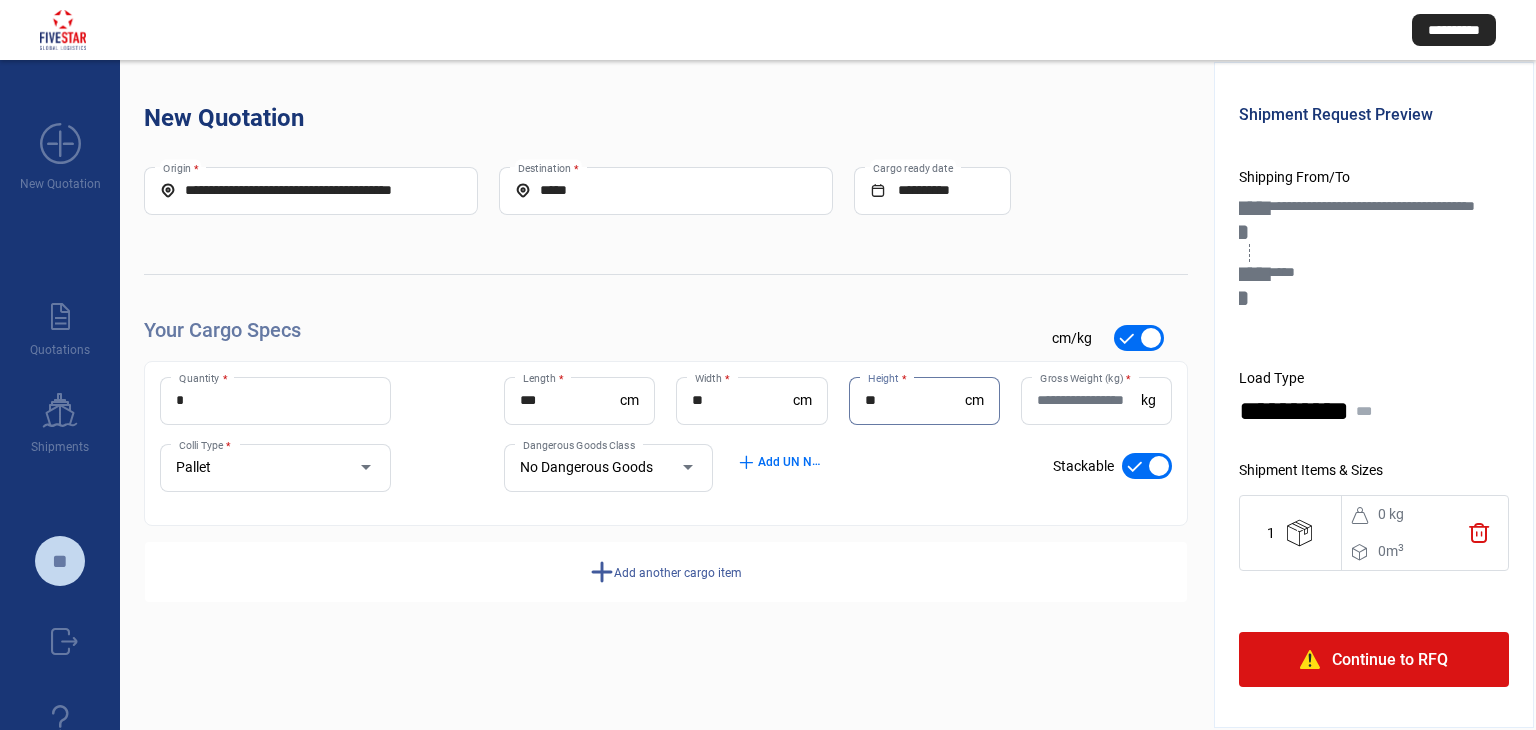 type on "**" 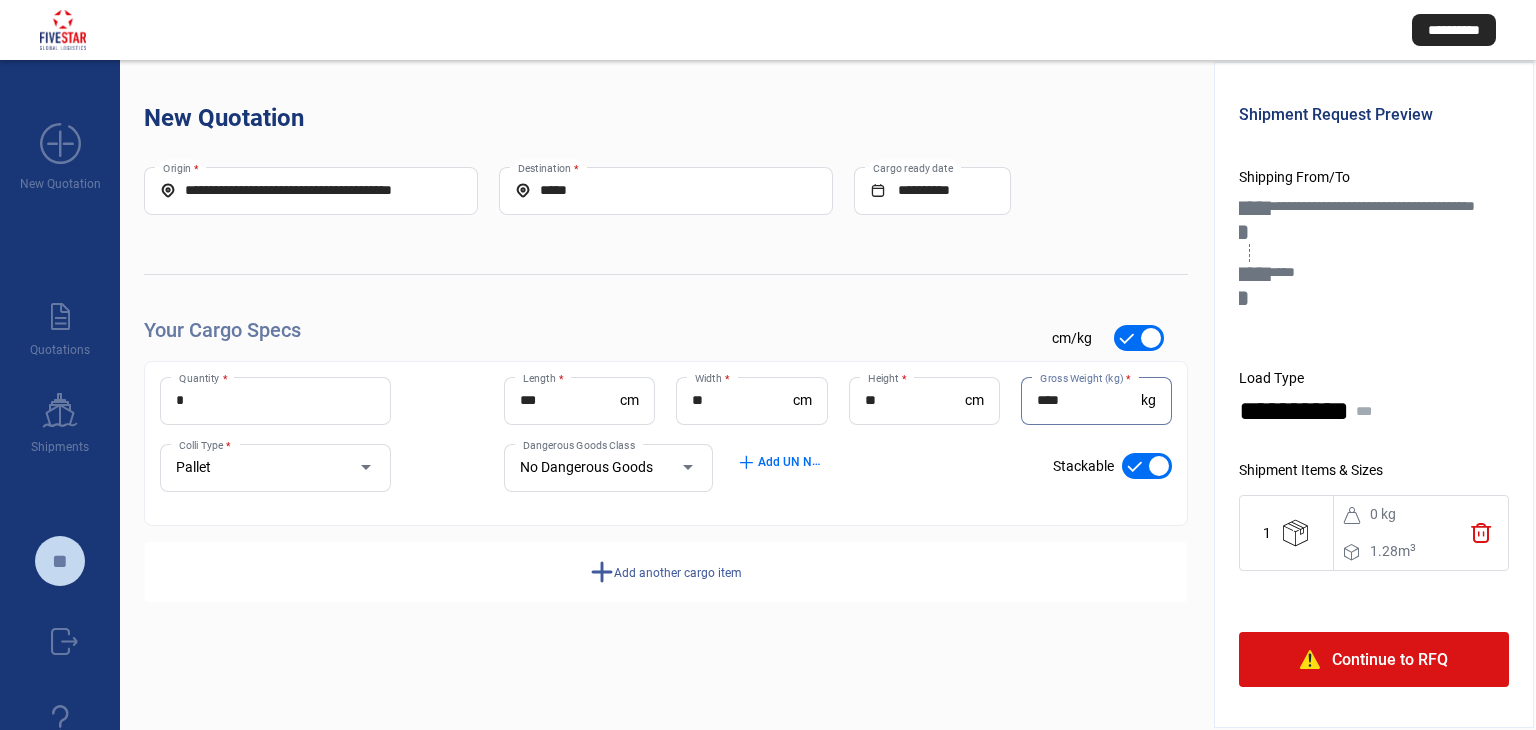 type on "****" 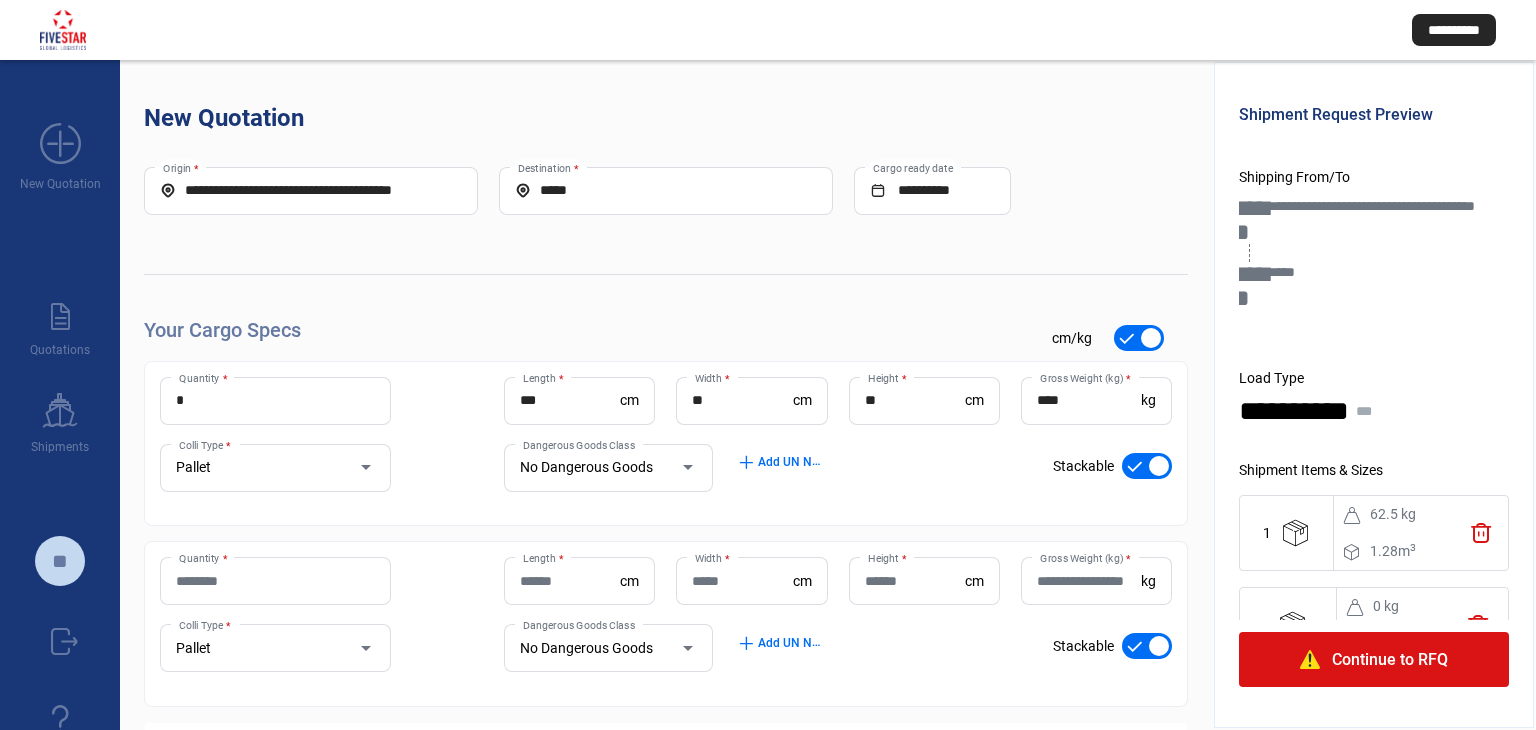 click on "Quantity *" at bounding box center [275, 581] 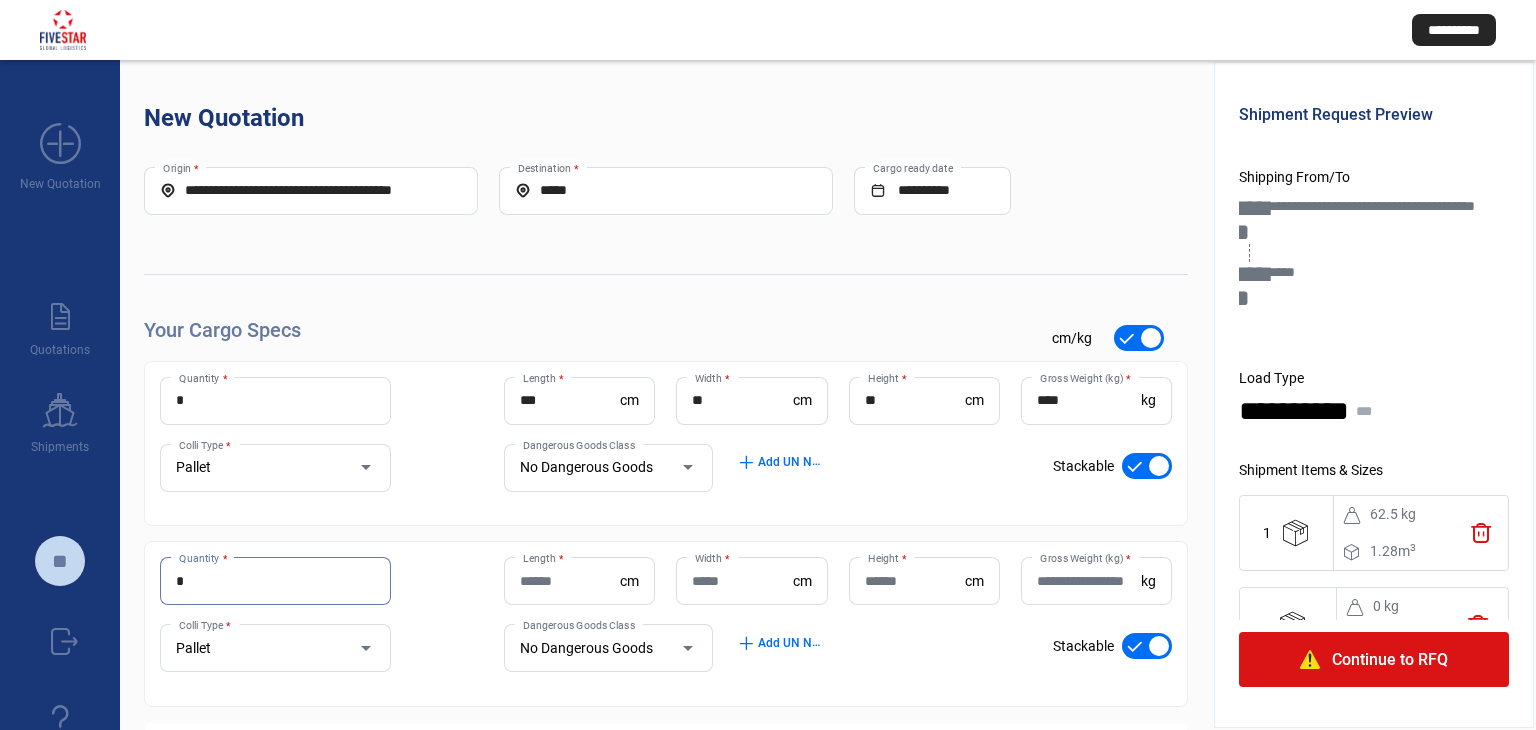 type on "*" 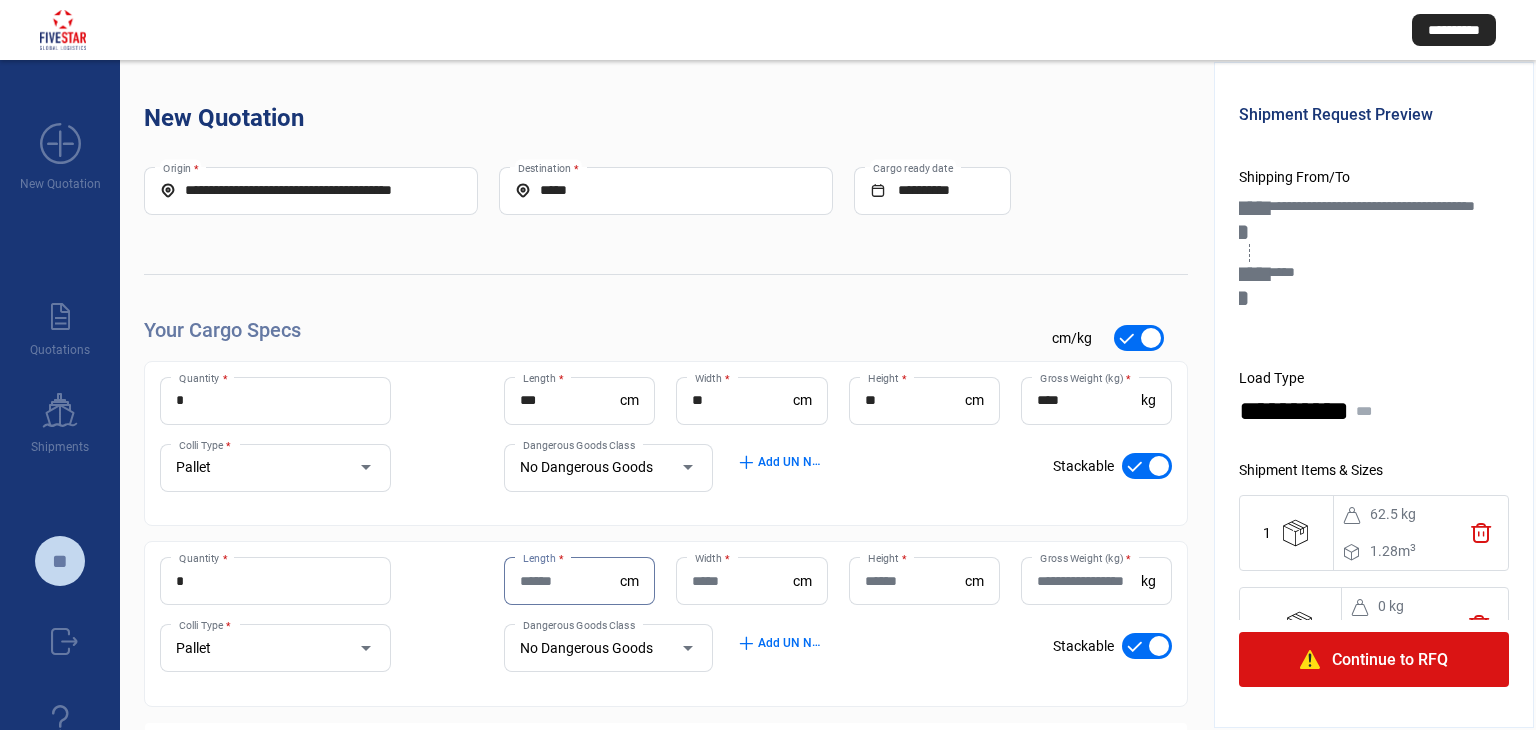 click on "Length  *" at bounding box center [570, 581] 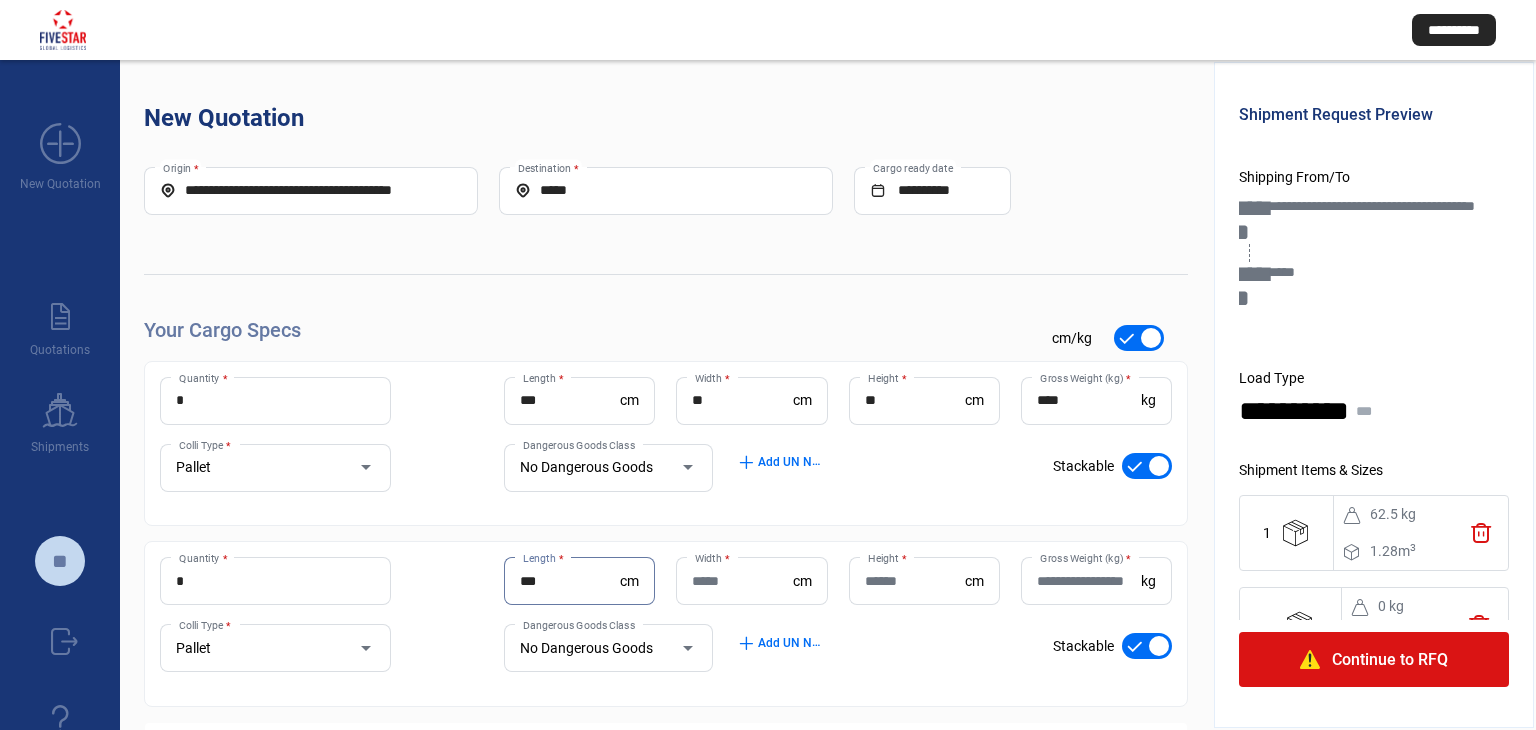 type on "***" 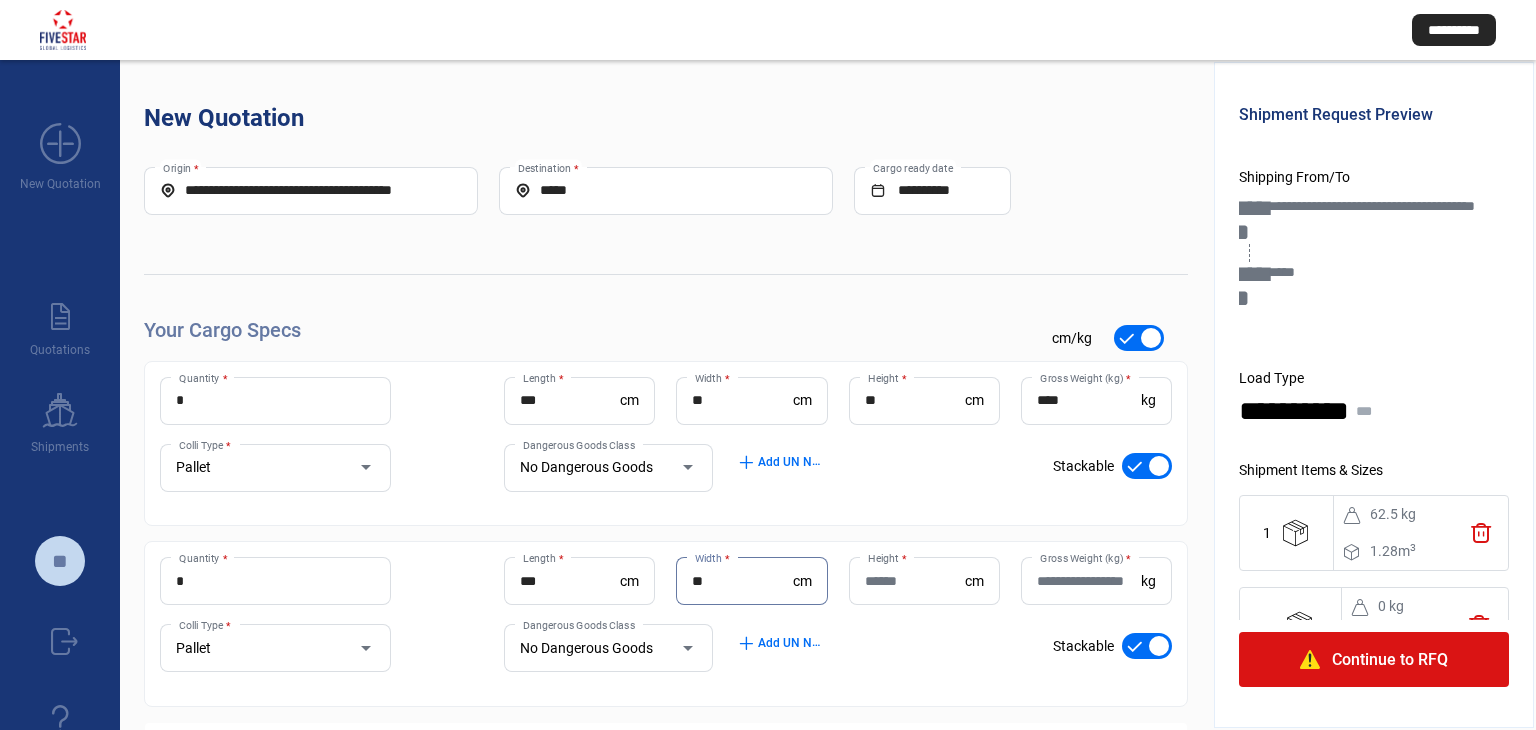 type on "**" 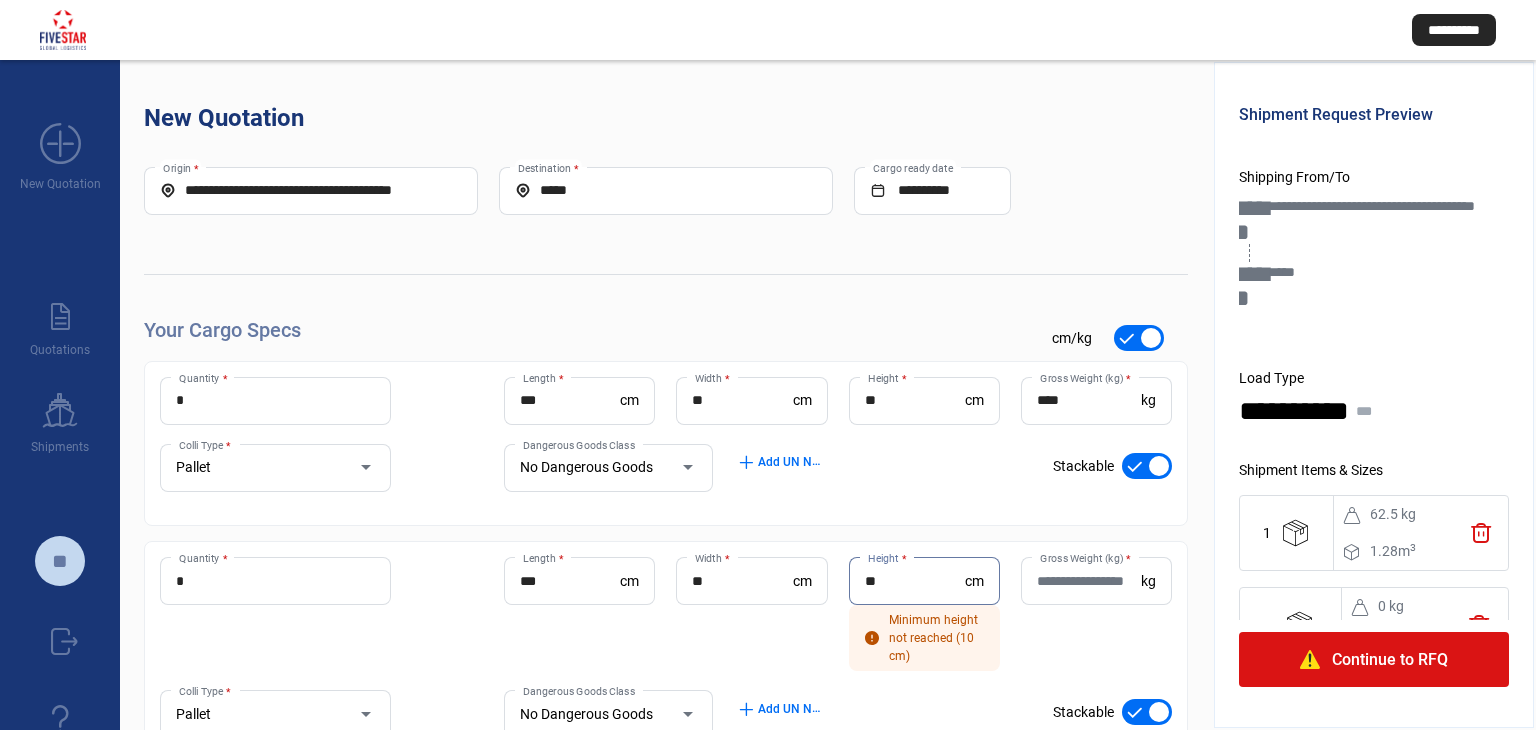 type on "**" 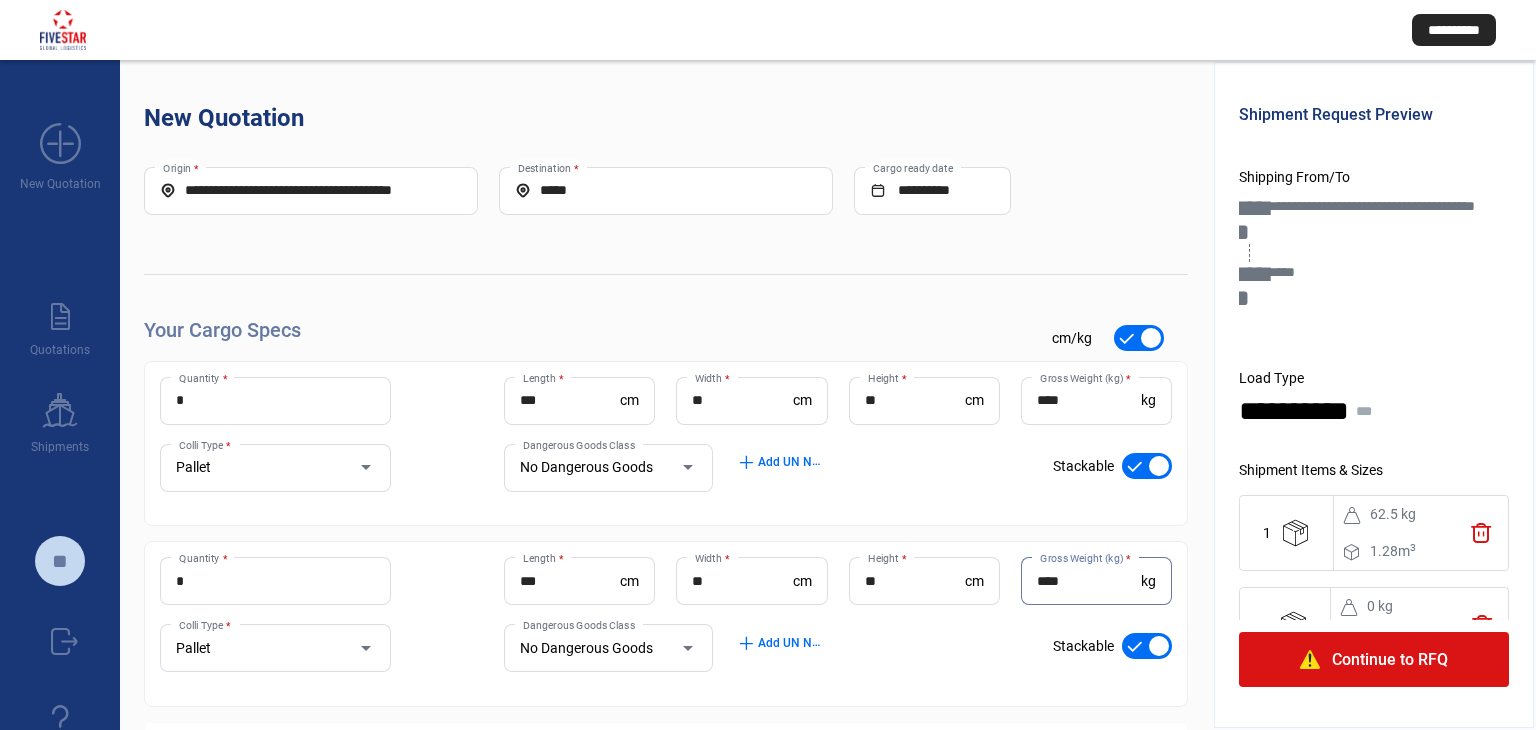 type on "****" 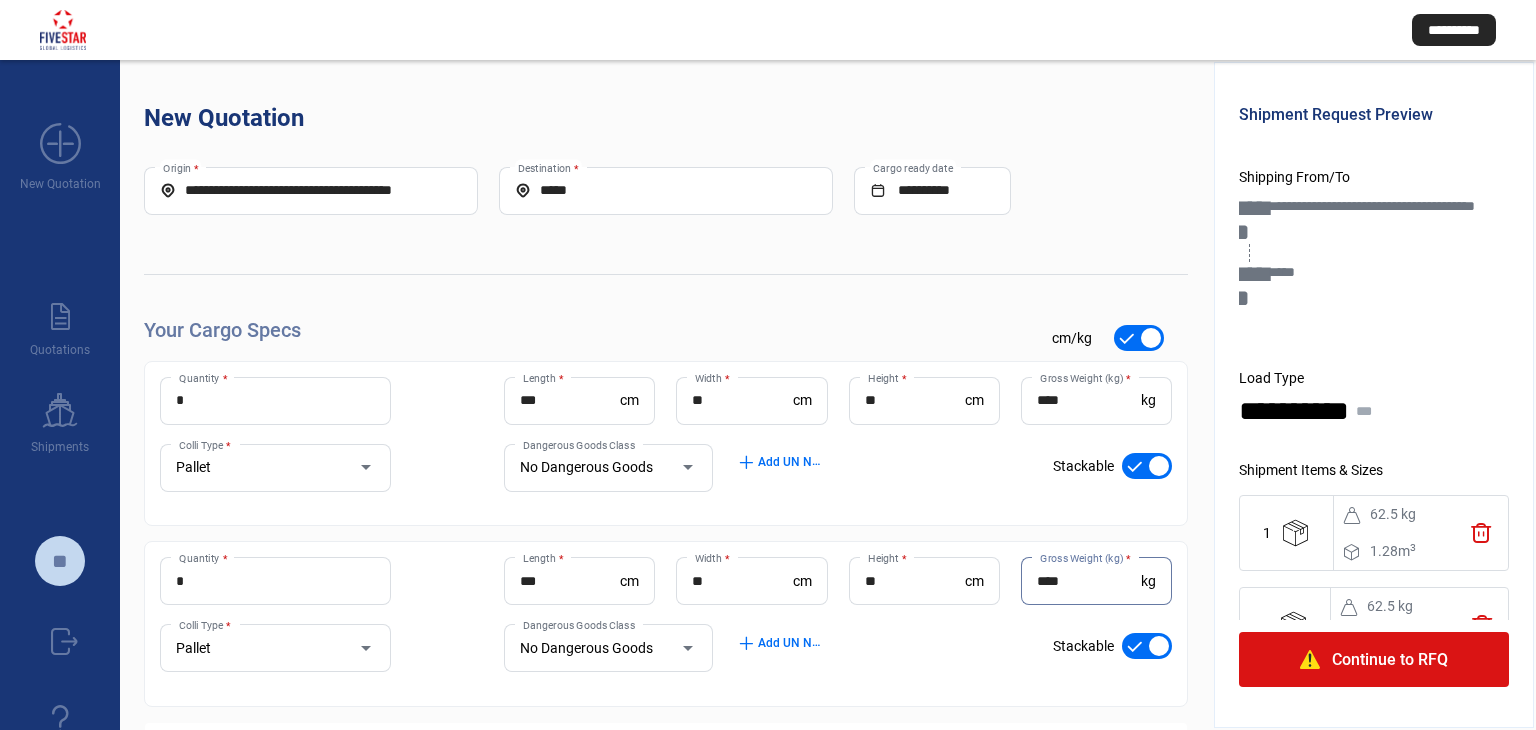 click on "Continue to RFQ" 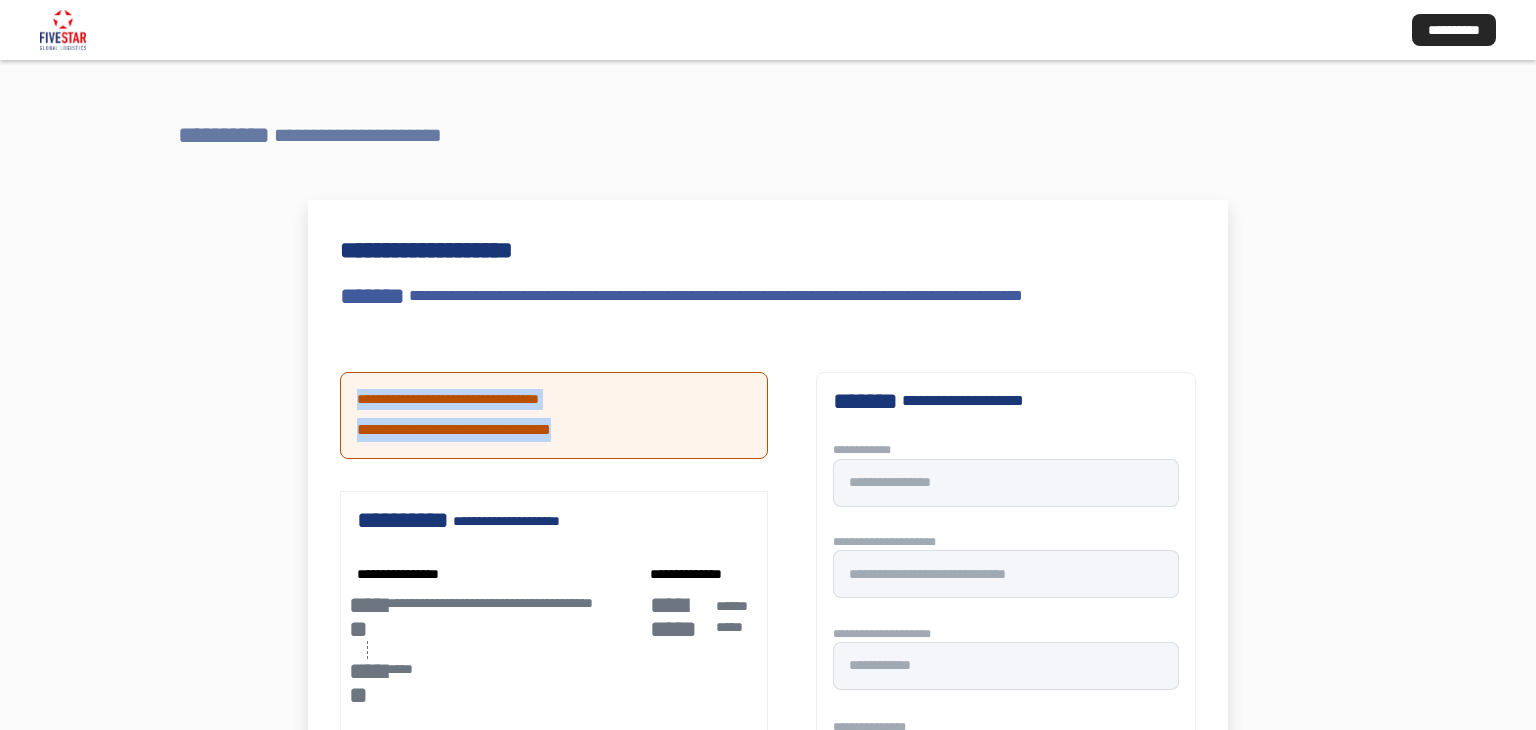 drag, startPoint x: 628, startPoint y: 434, endPoint x: 328, endPoint y: 390, distance: 303.2095 